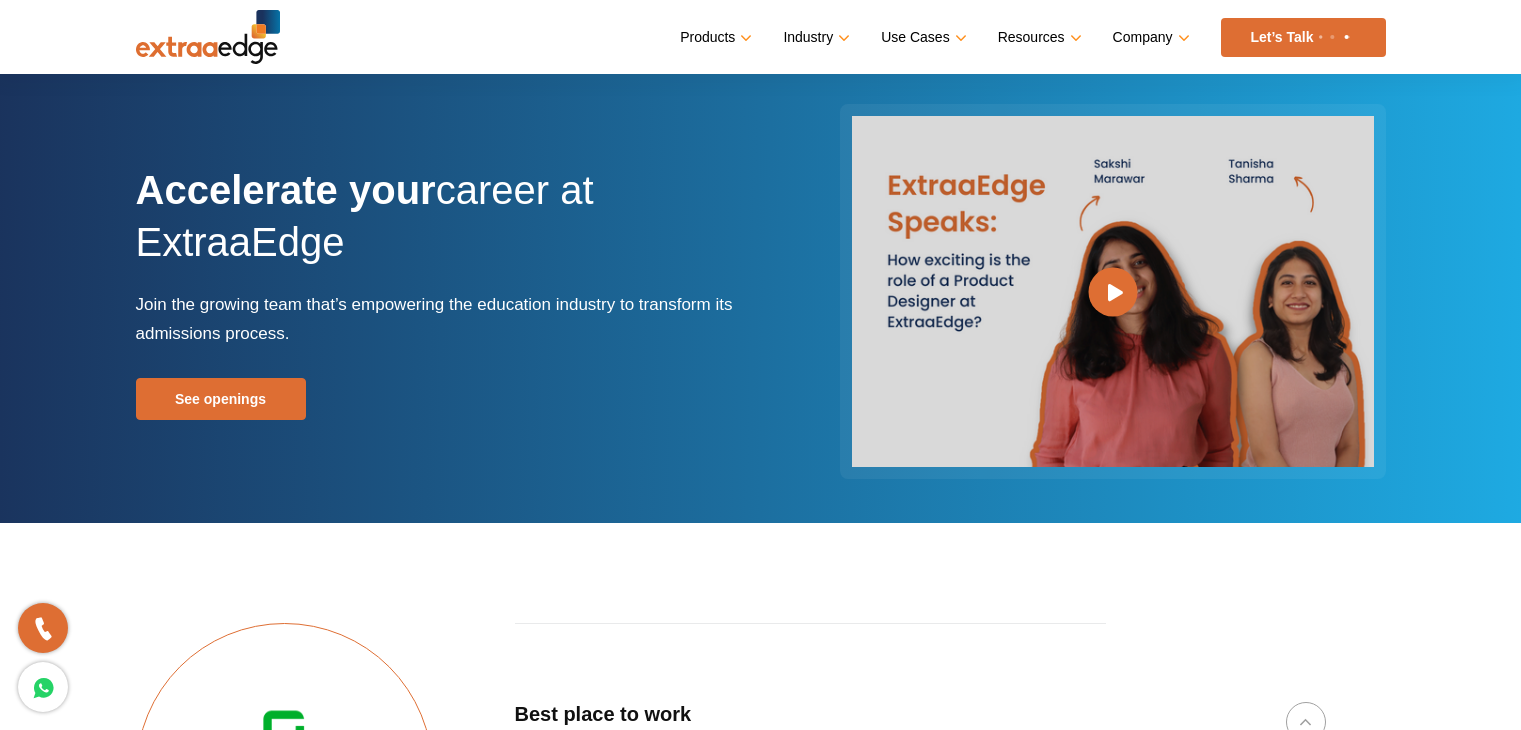 scroll, scrollTop: 2819, scrollLeft: 0, axis: vertical 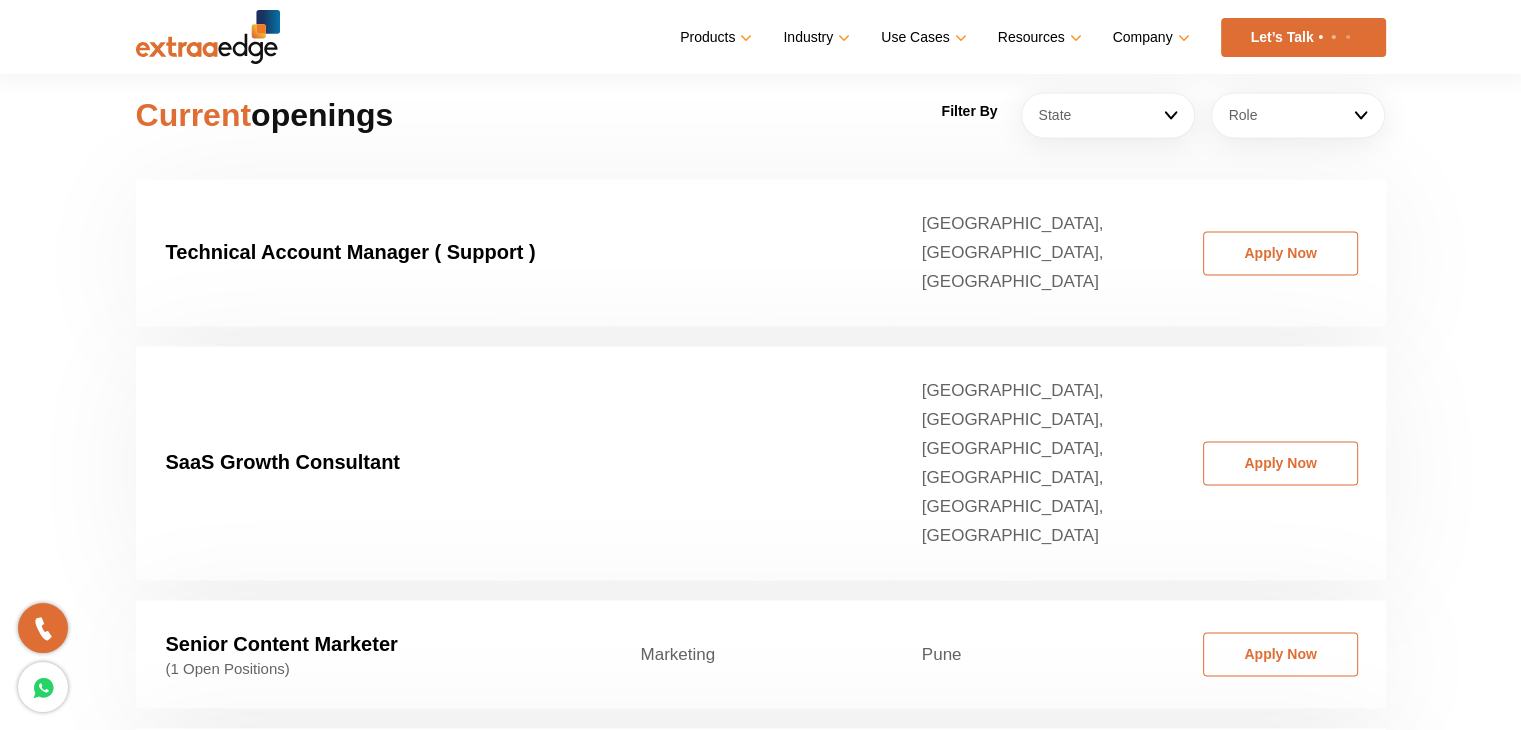 click on "Let’s Talk" at bounding box center [1303, 37] 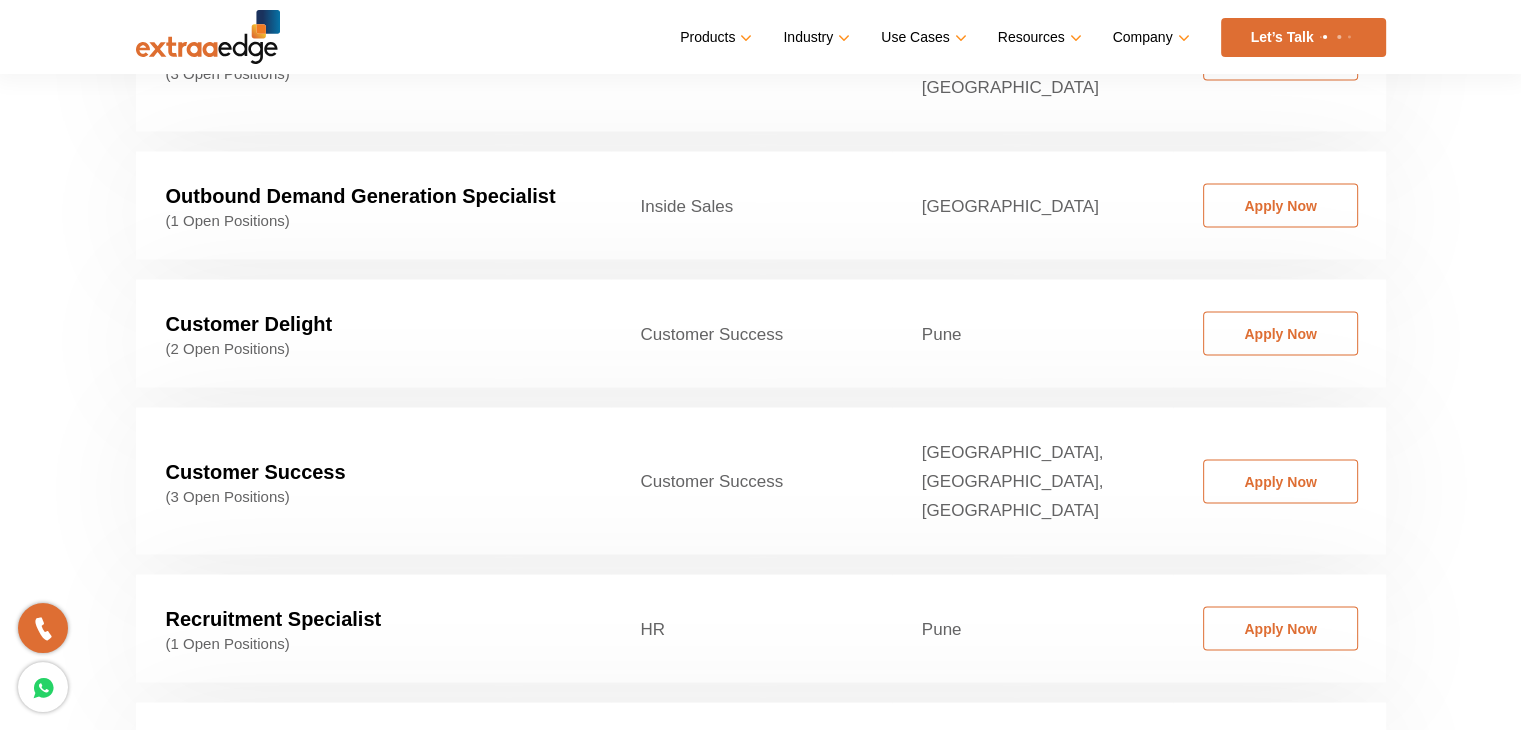 scroll, scrollTop: 3854, scrollLeft: 0, axis: vertical 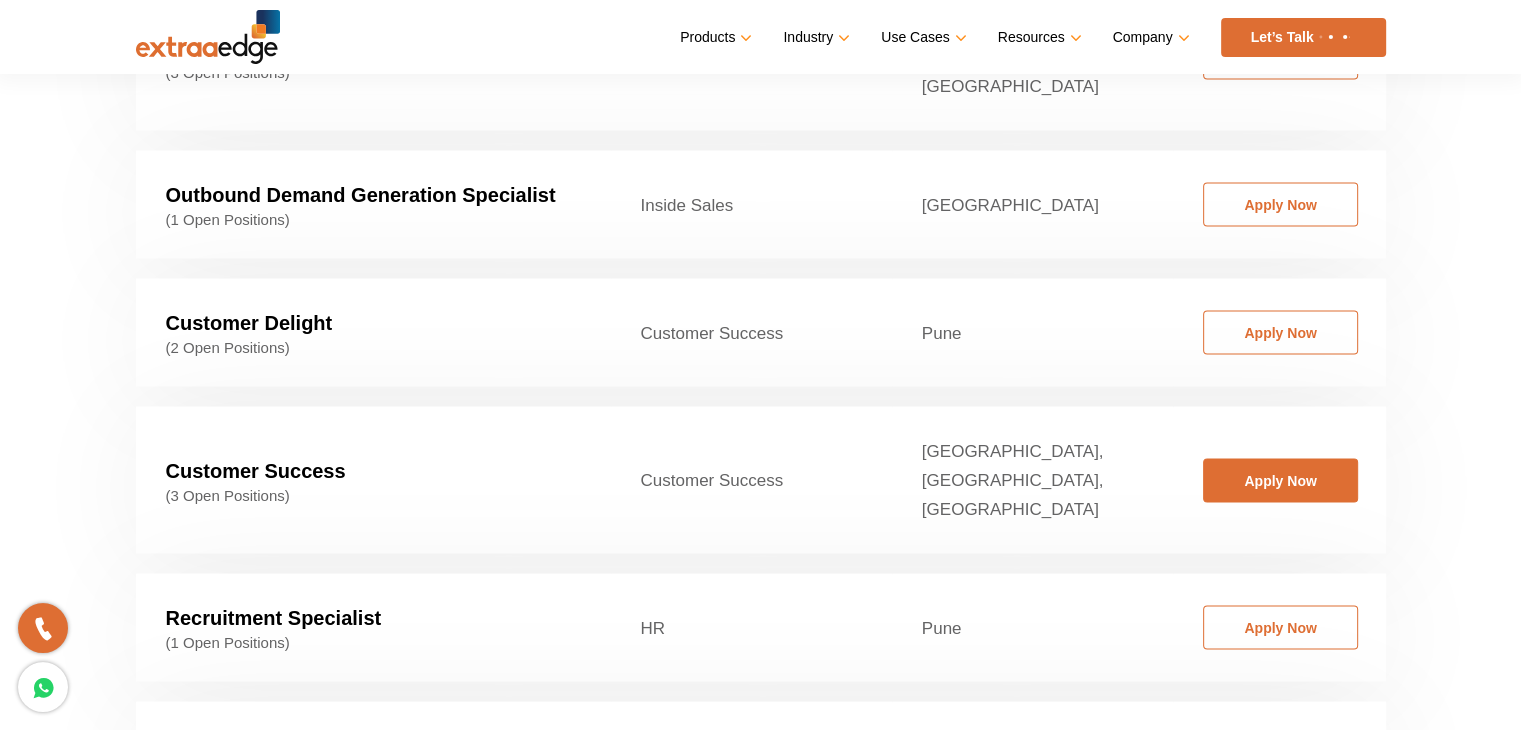 click on "Apply Now" at bounding box center (1280, 481) 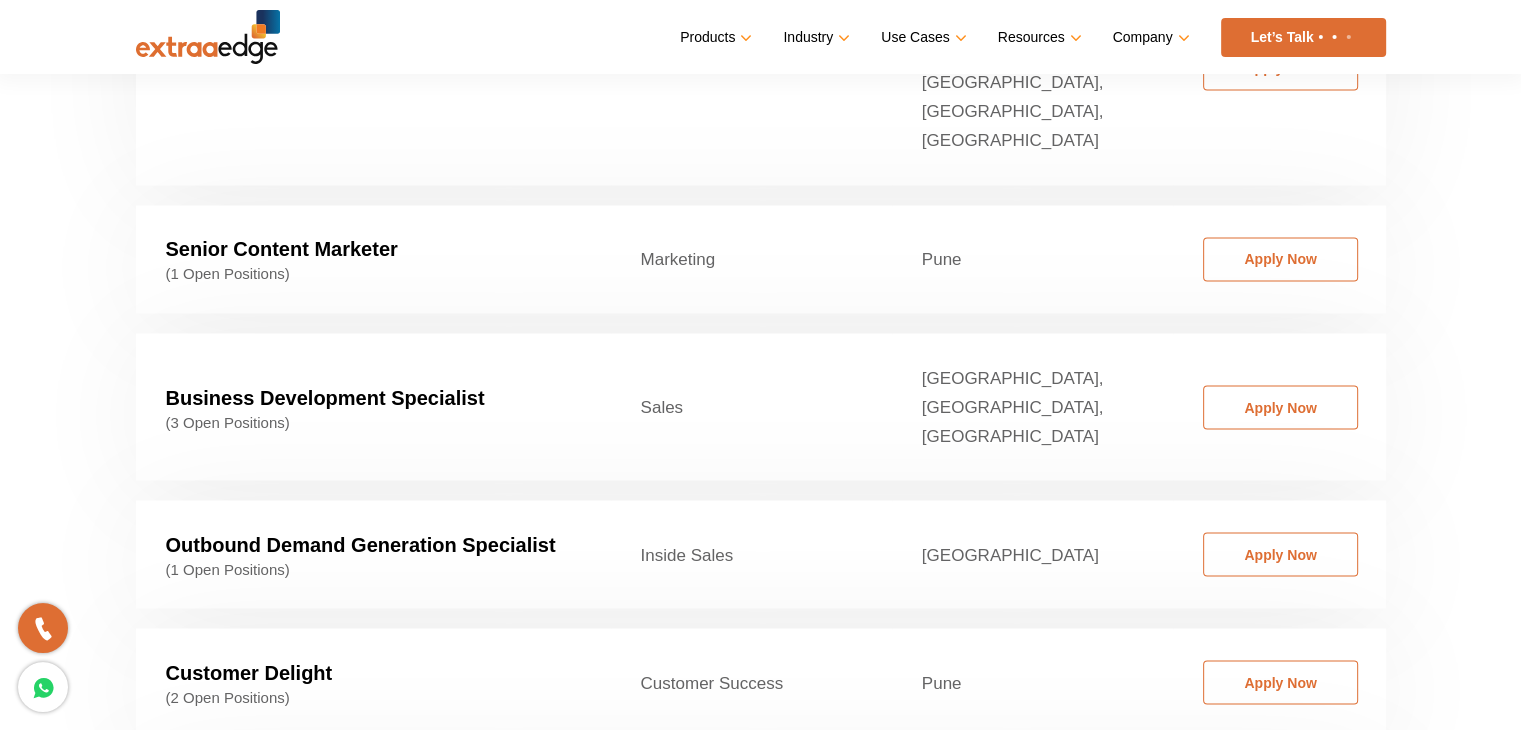 scroll, scrollTop: 3504, scrollLeft: 0, axis: vertical 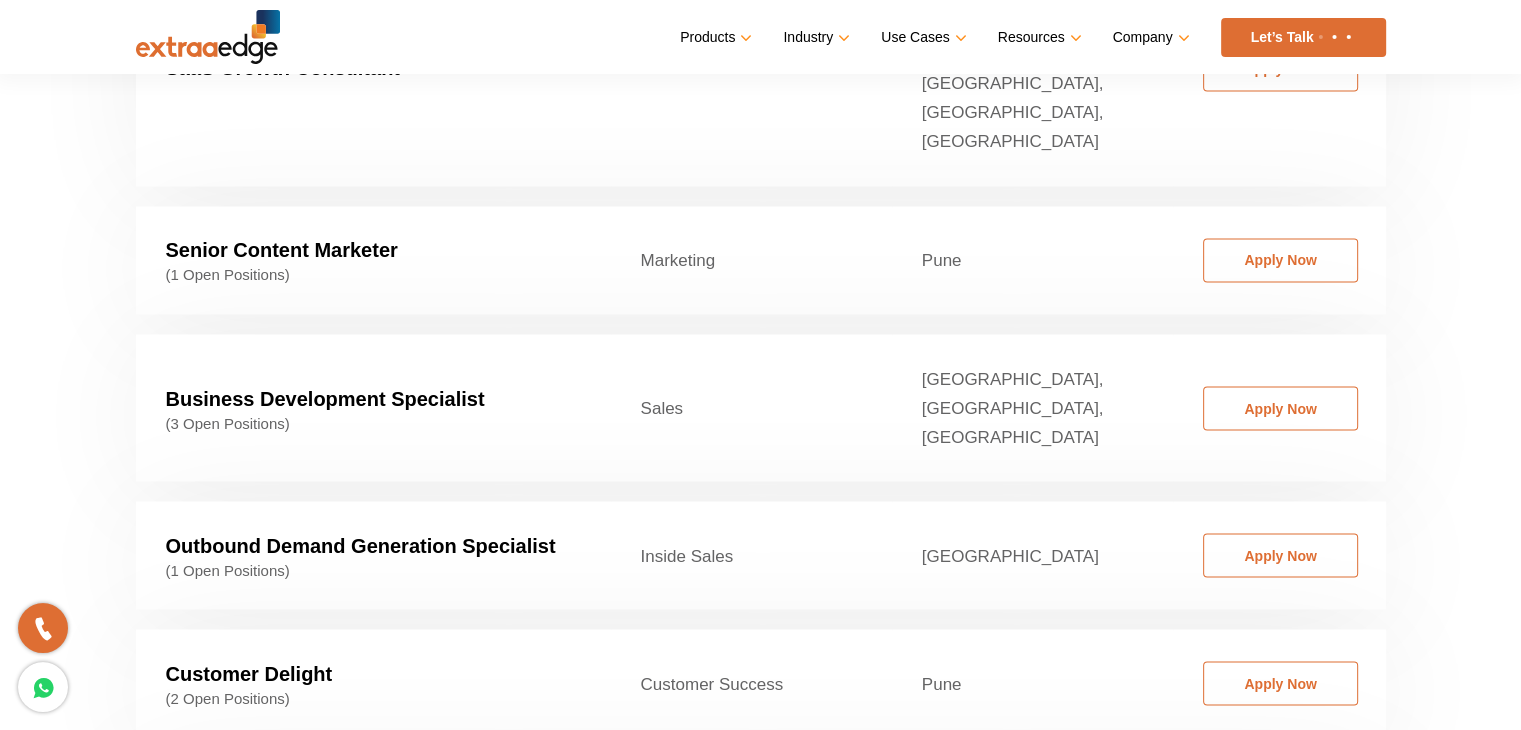 click at bounding box center [43, 687] 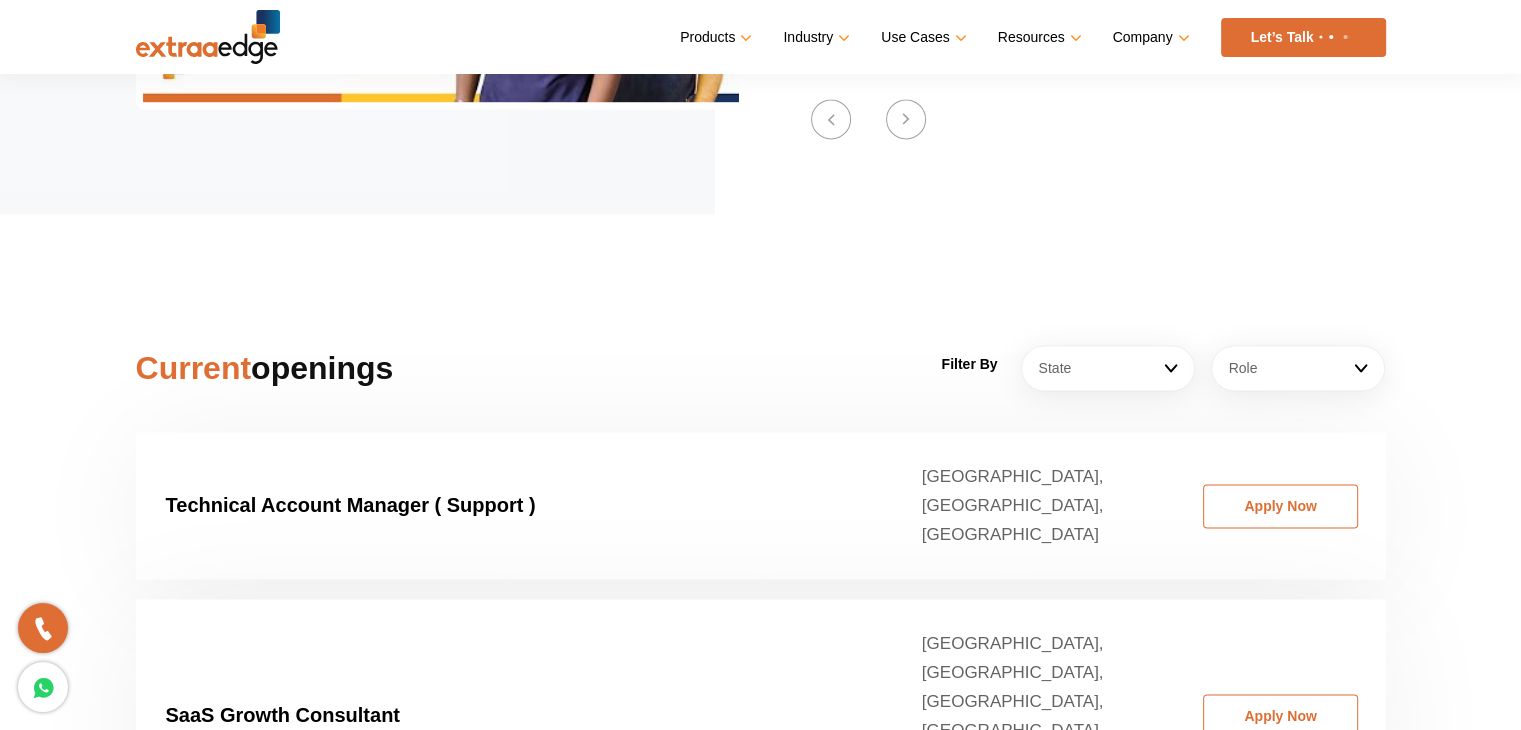 scroll, scrollTop: 2858, scrollLeft: 0, axis: vertical 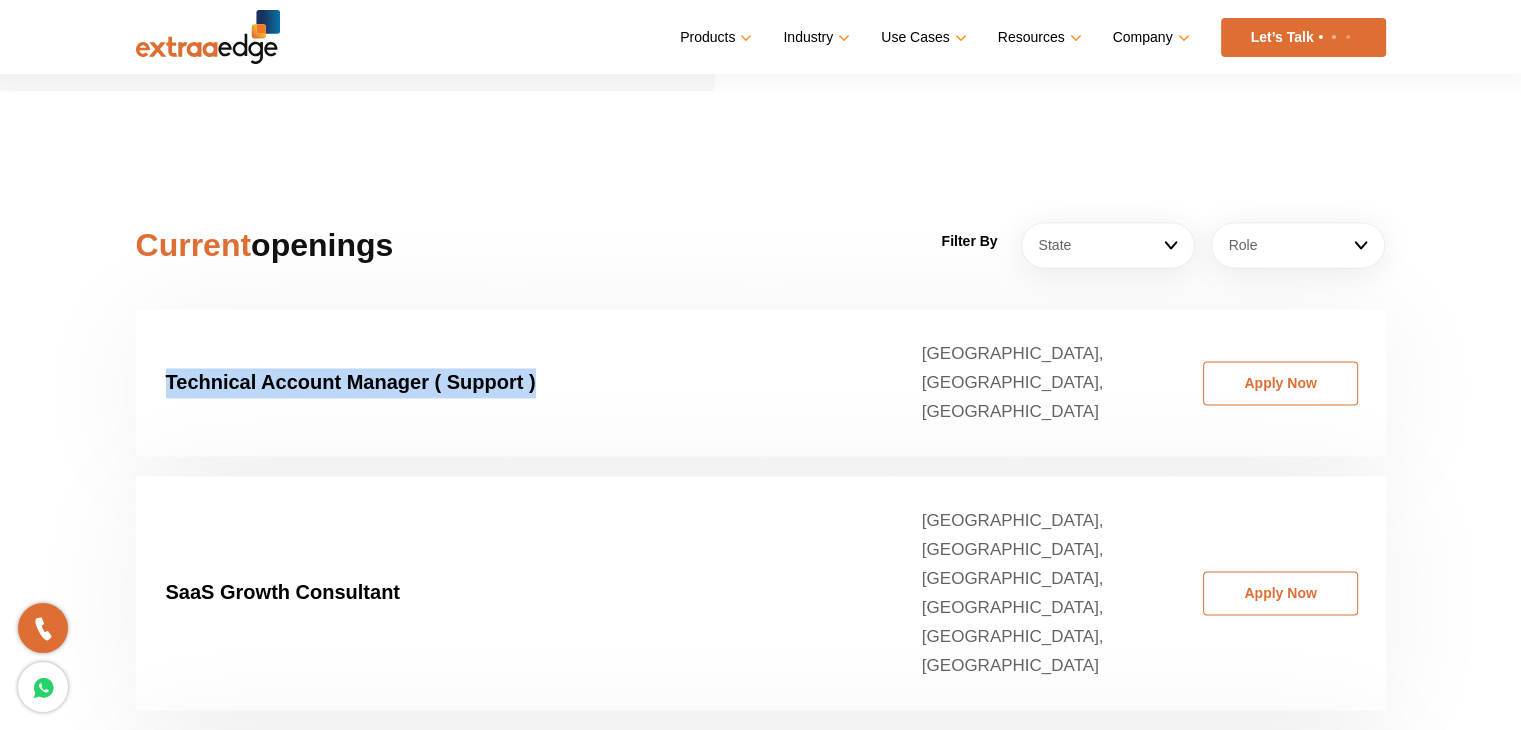 drag, startPoint x: 542, startPoint y: 331, endPoint x: 144, endPoint y: 311, distance: 398.5022 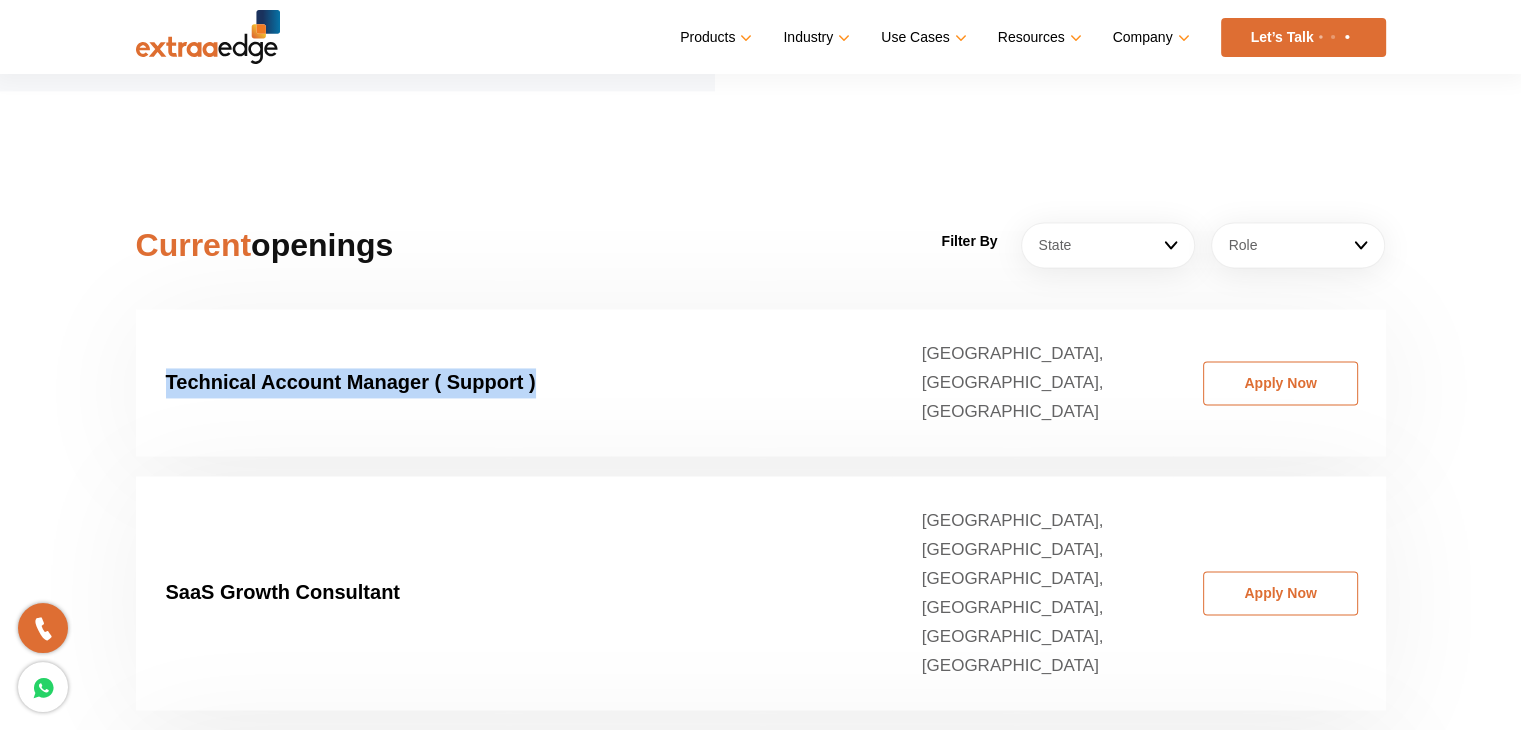 click on "Technical Account Manager ( Support )" at bounding box center [373, 382] 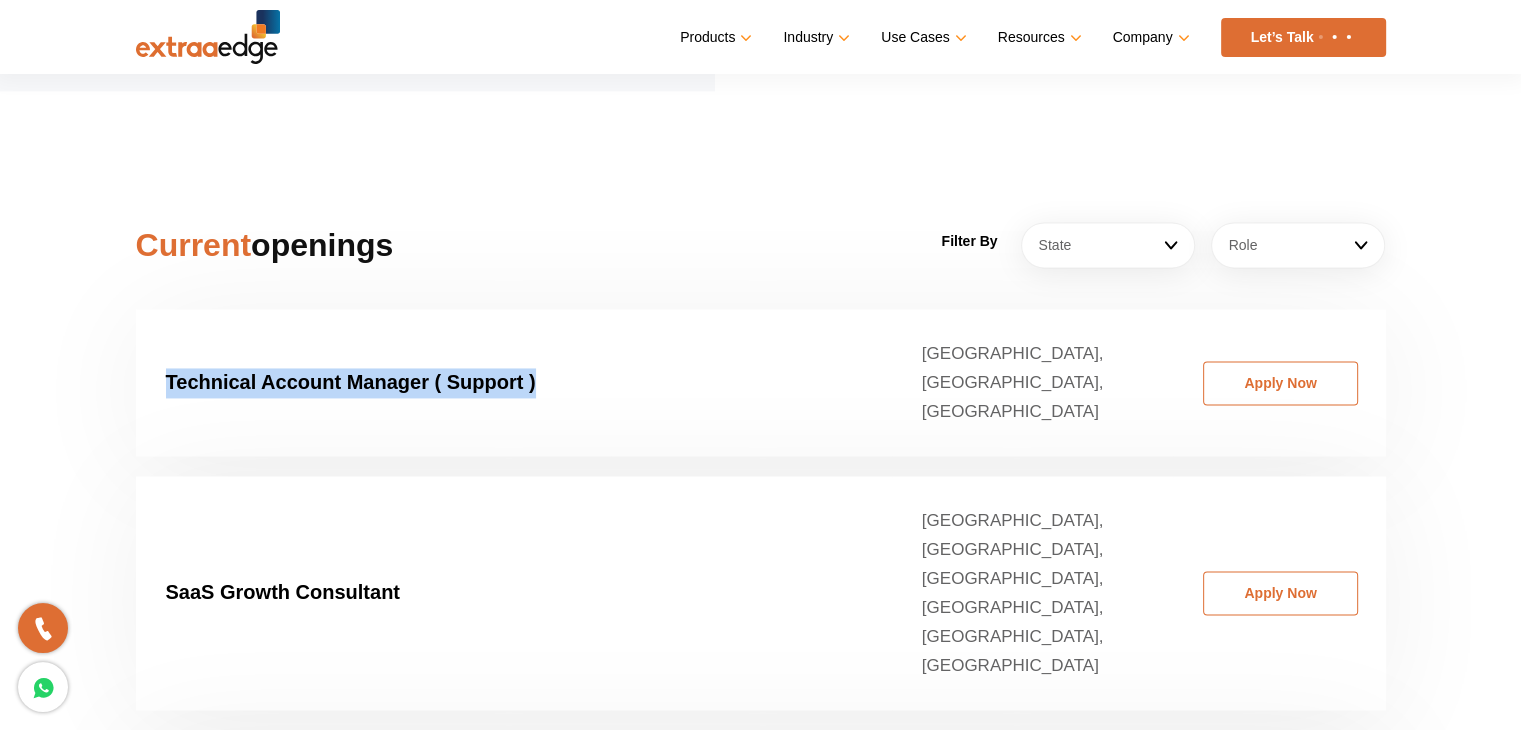 copy on "Technical Account Manager ( Support )" 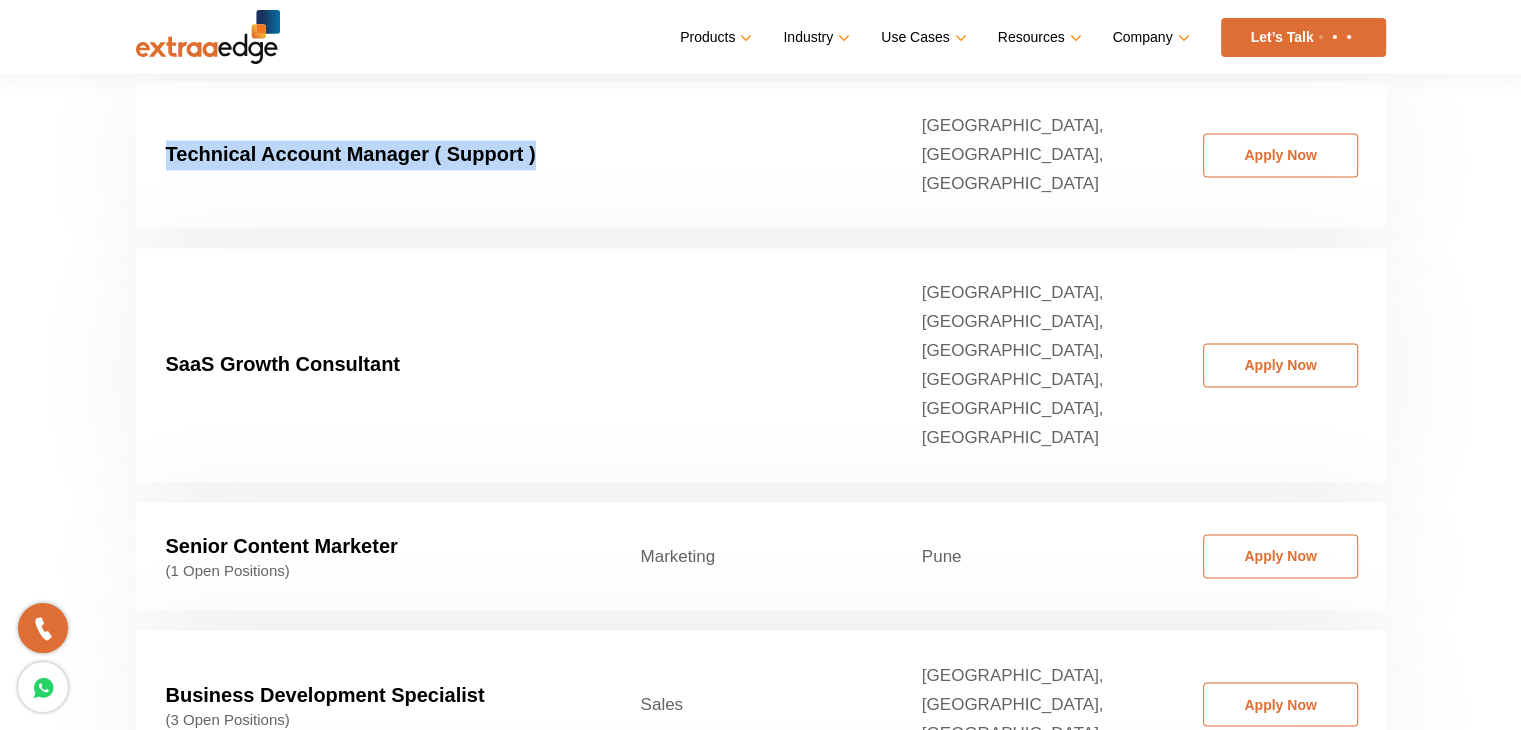 scroll, scrollTop: 3232, scrollLeft: 0, axis: vertical 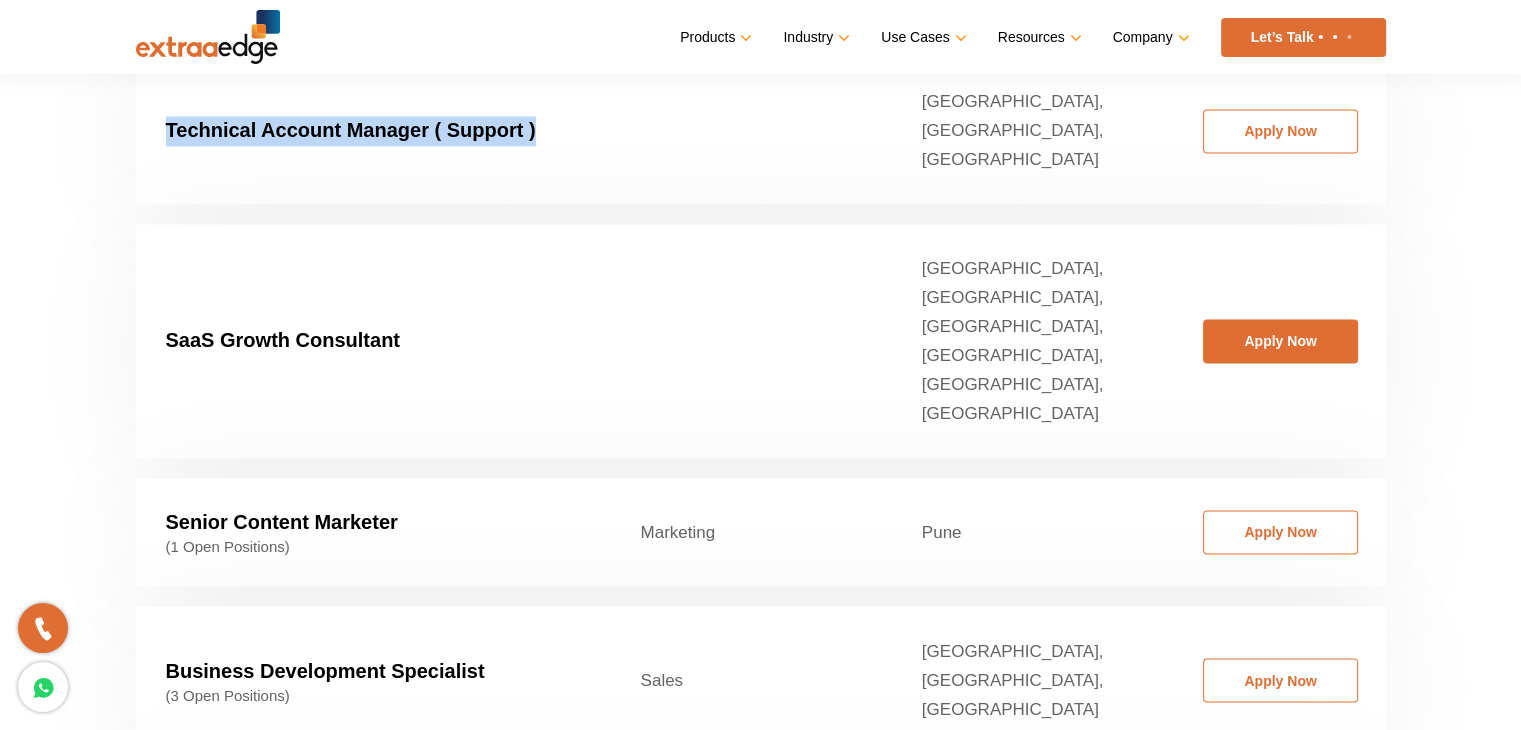 click on "Apply Now" at bounding box center (1280, 341) 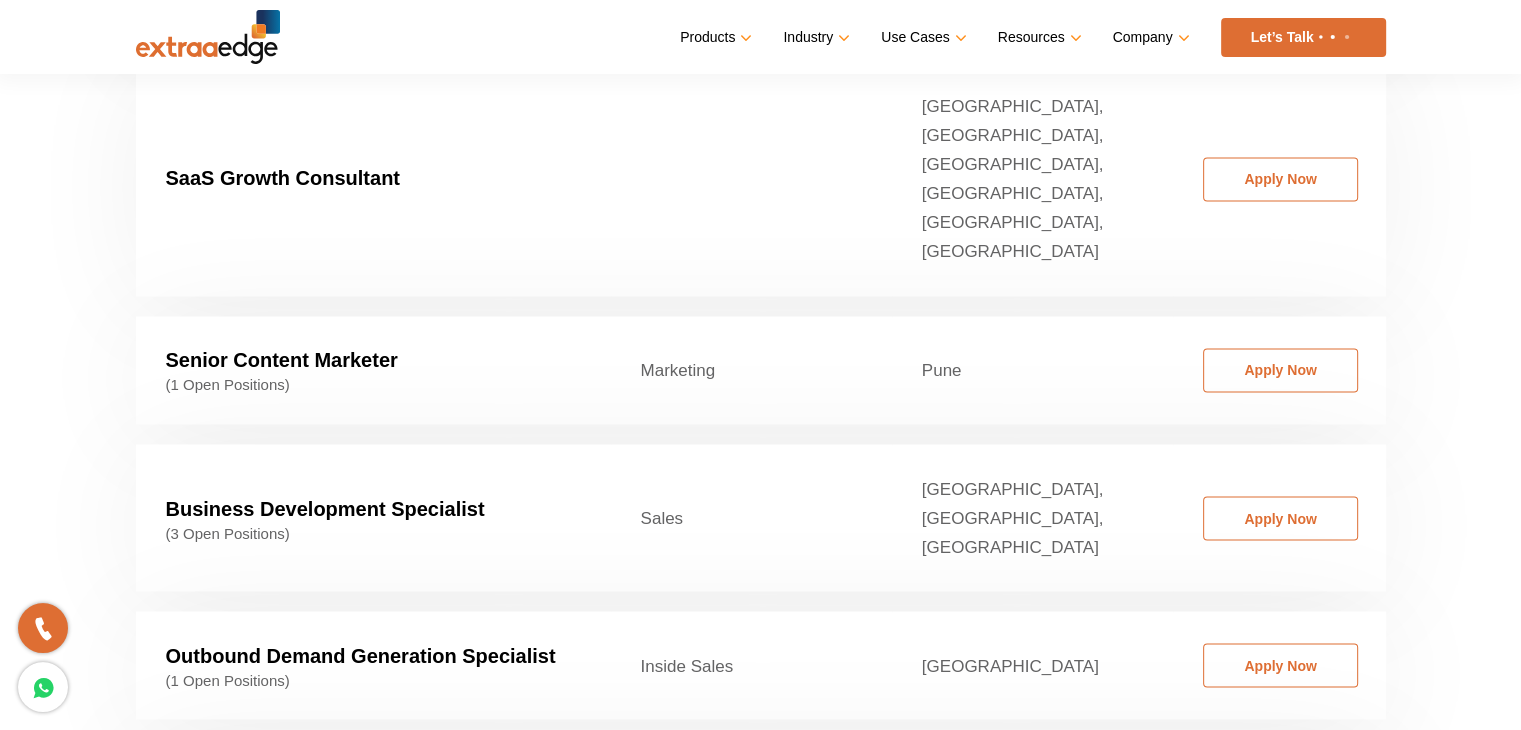 scroll, scrollTop: 3395, scrollLeft: 0, axis: vertical 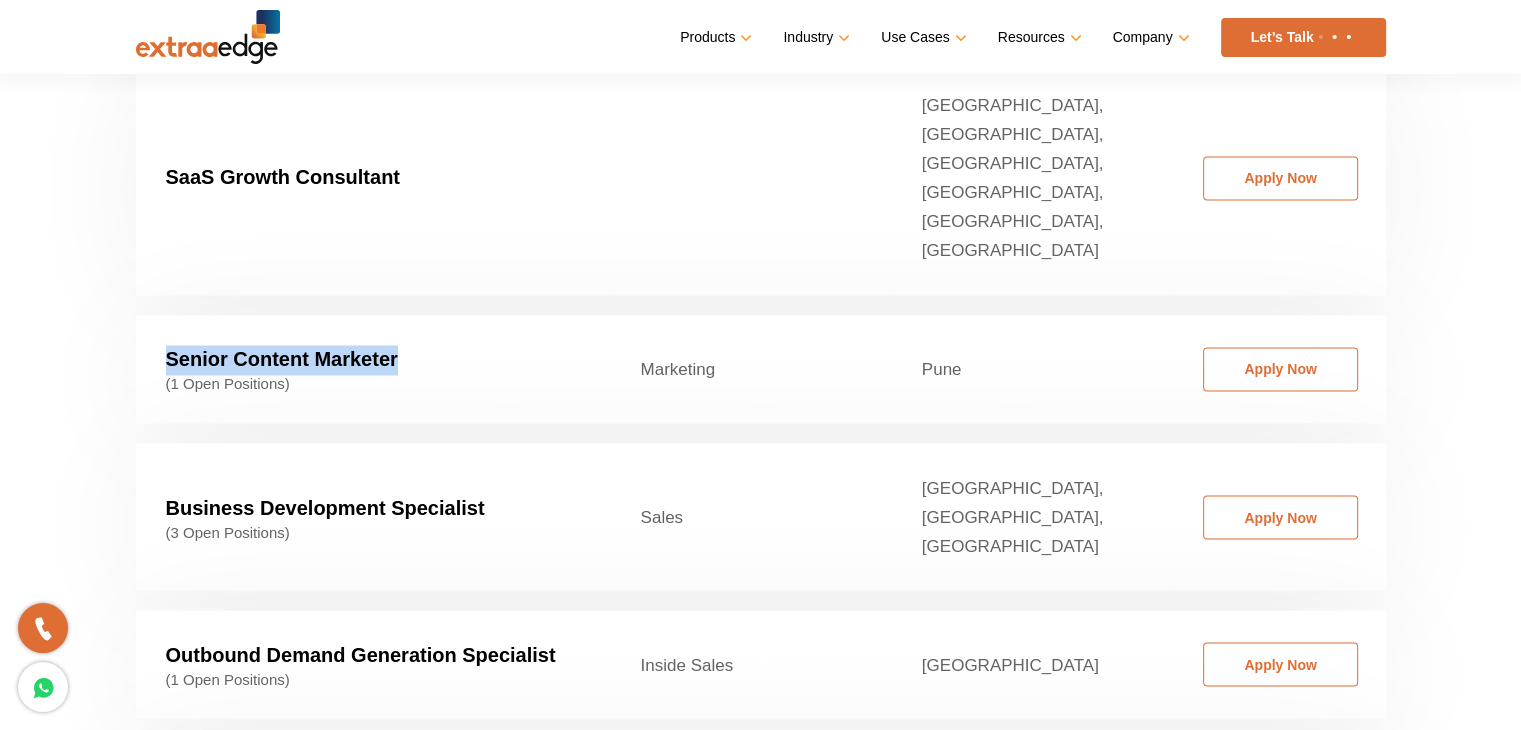 drag, startPoint x: 404, startPoint y: 219, endPoint x: 162, endPoint y: 222, distance: 242.0186 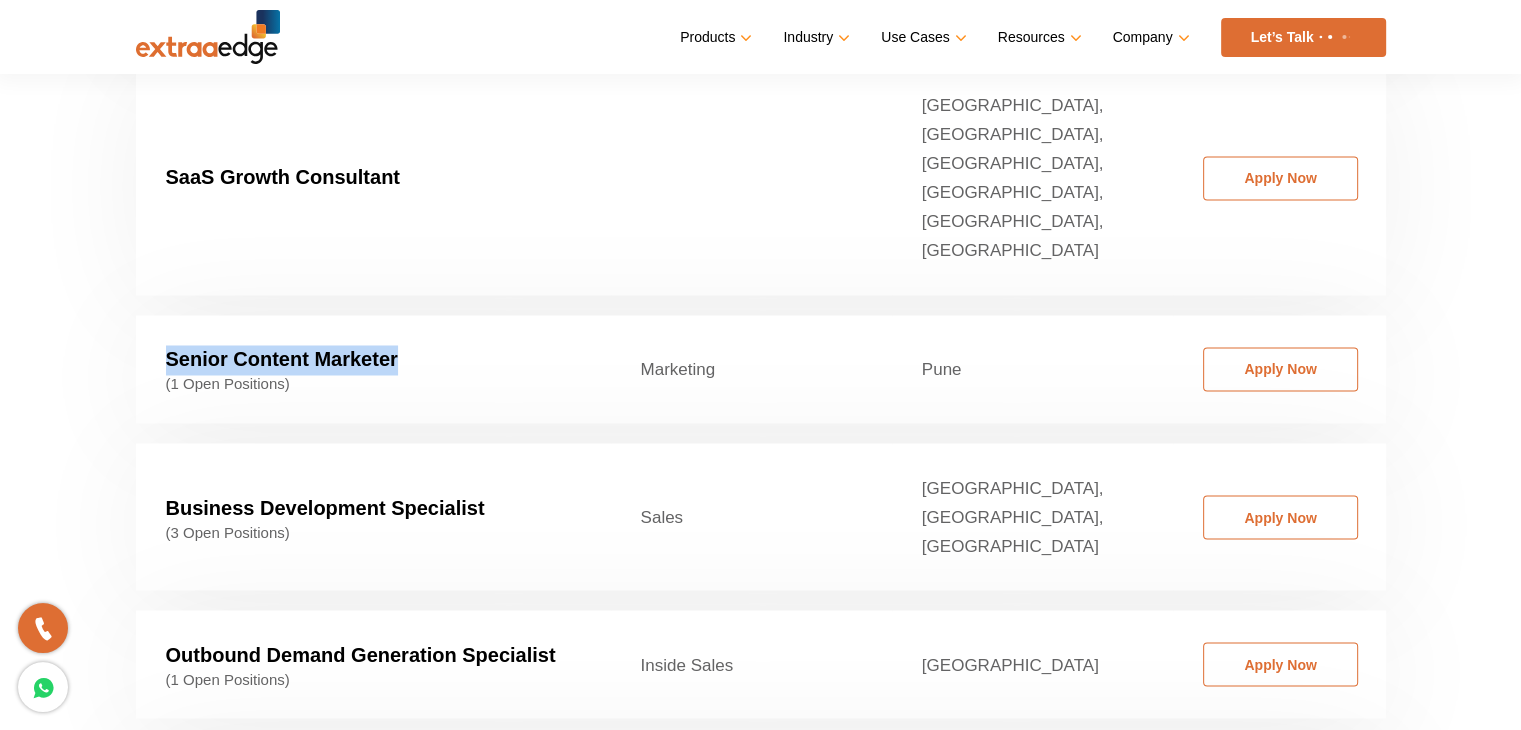 click on "Senior Content Marketer   (1 Open Positions)" at bounding box center [373, 369] 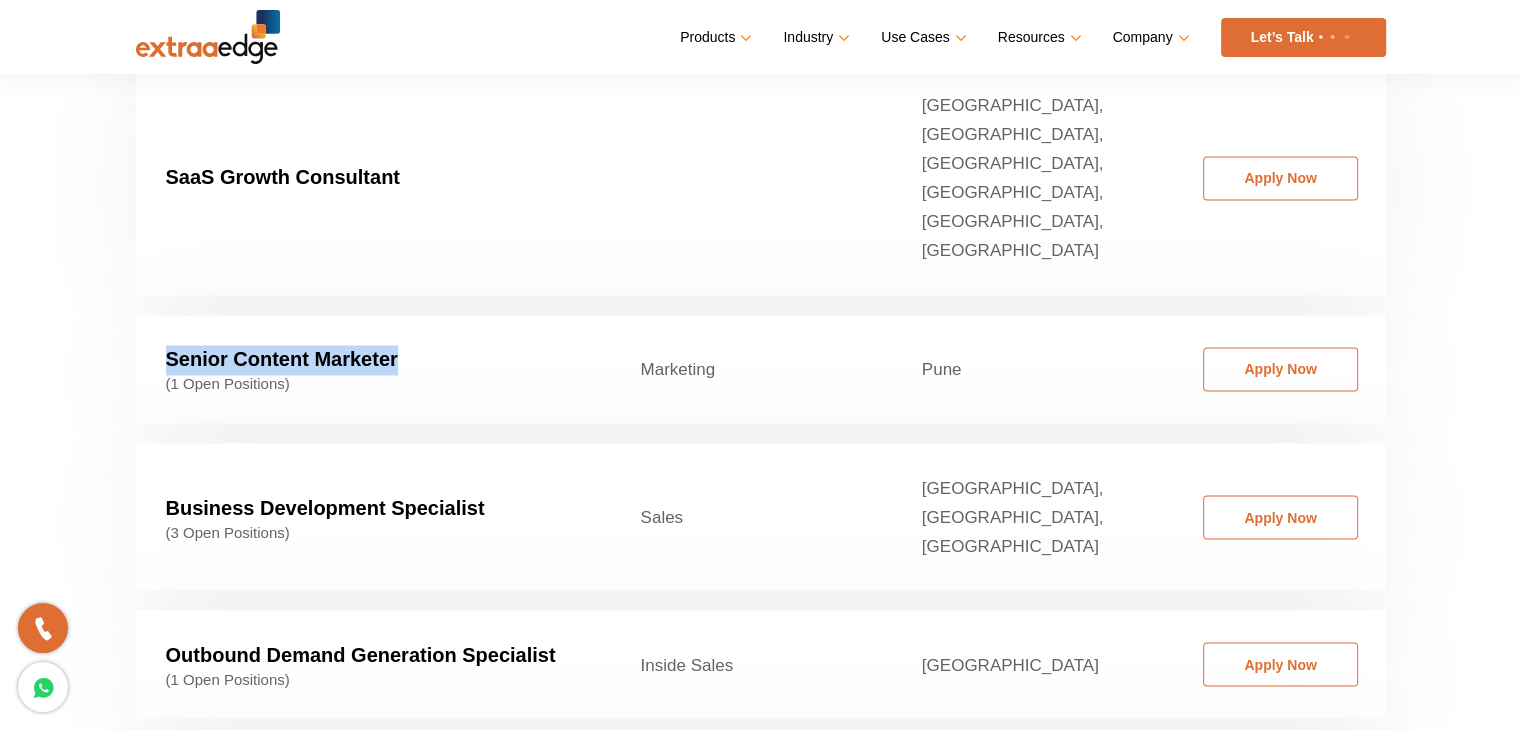 copy on "Senior Content Marketer" 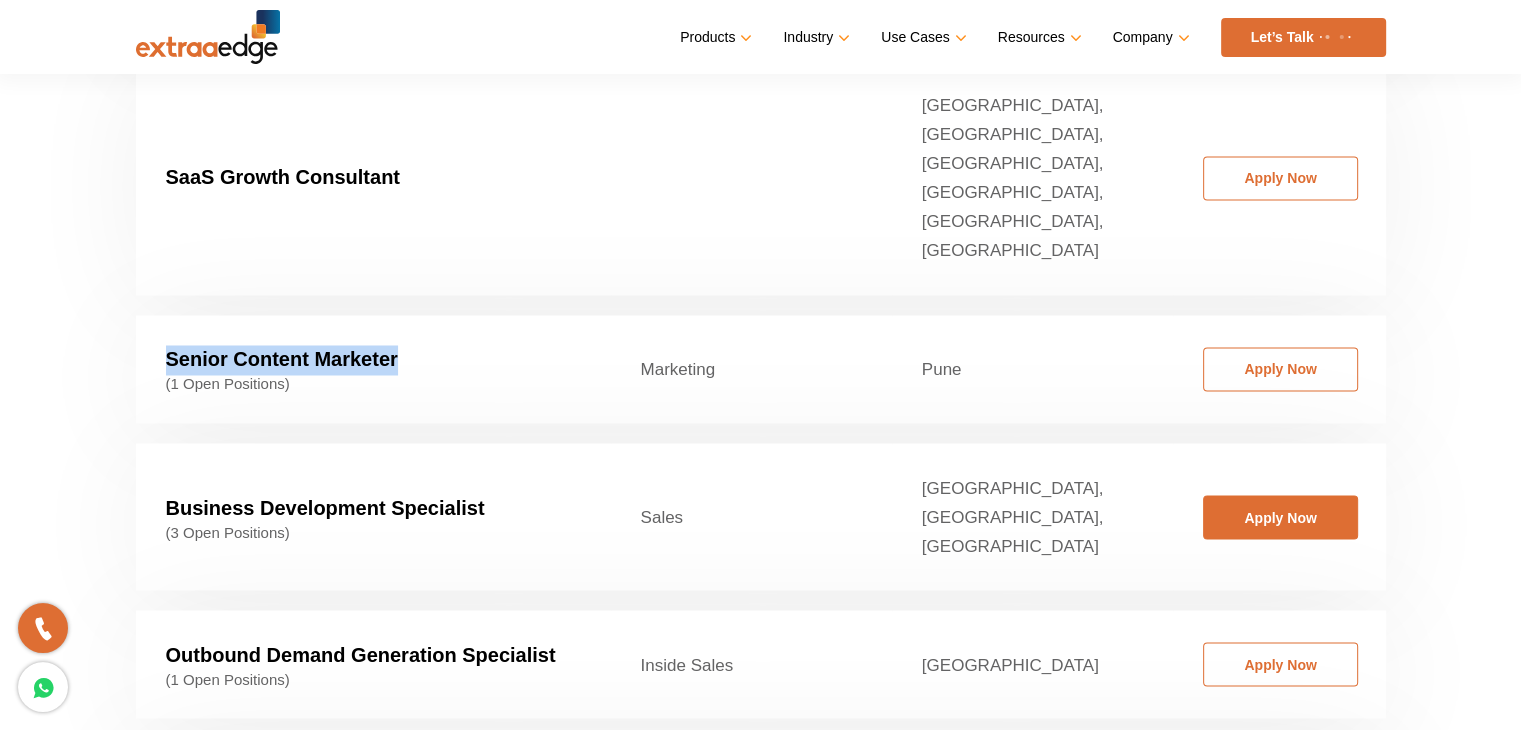 click on "Apply Now" at bounding box center [1280, 517] 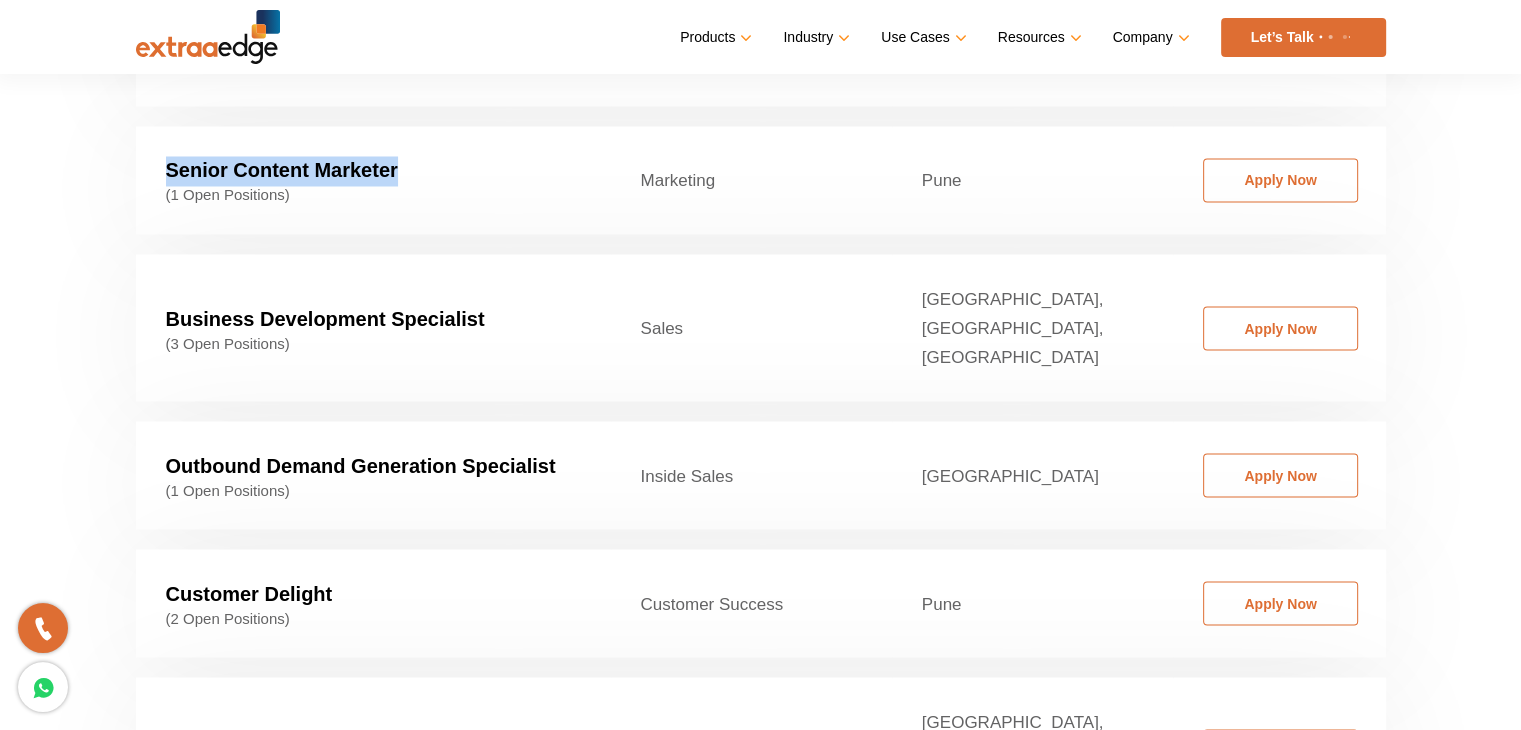 scroll, scrollTop: 3585, scrollLeft: 0, axis: vertical 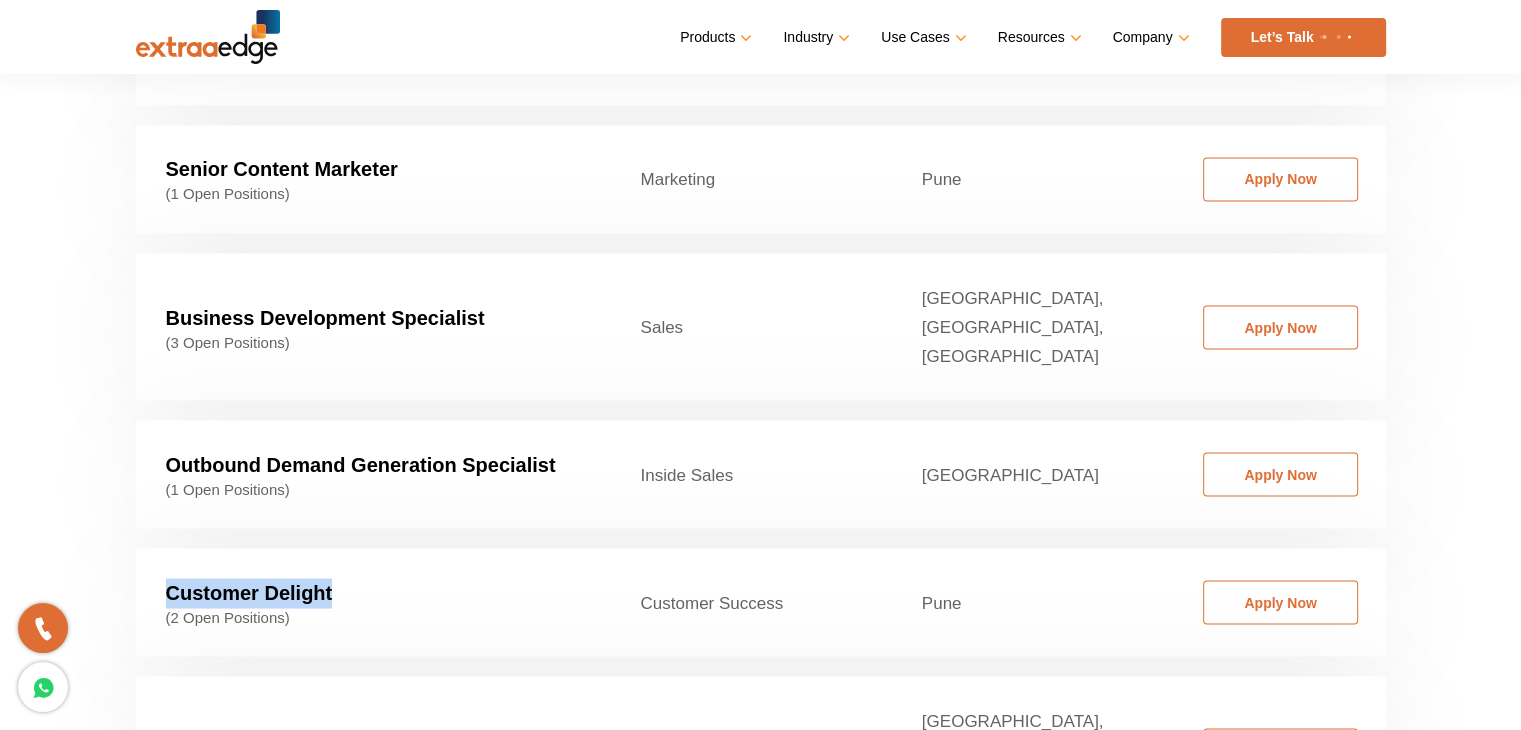 drag, startPoint x: 345, startPoint y: 407, endPoint x: 168, endPoint y: 414, distance: 177.13837 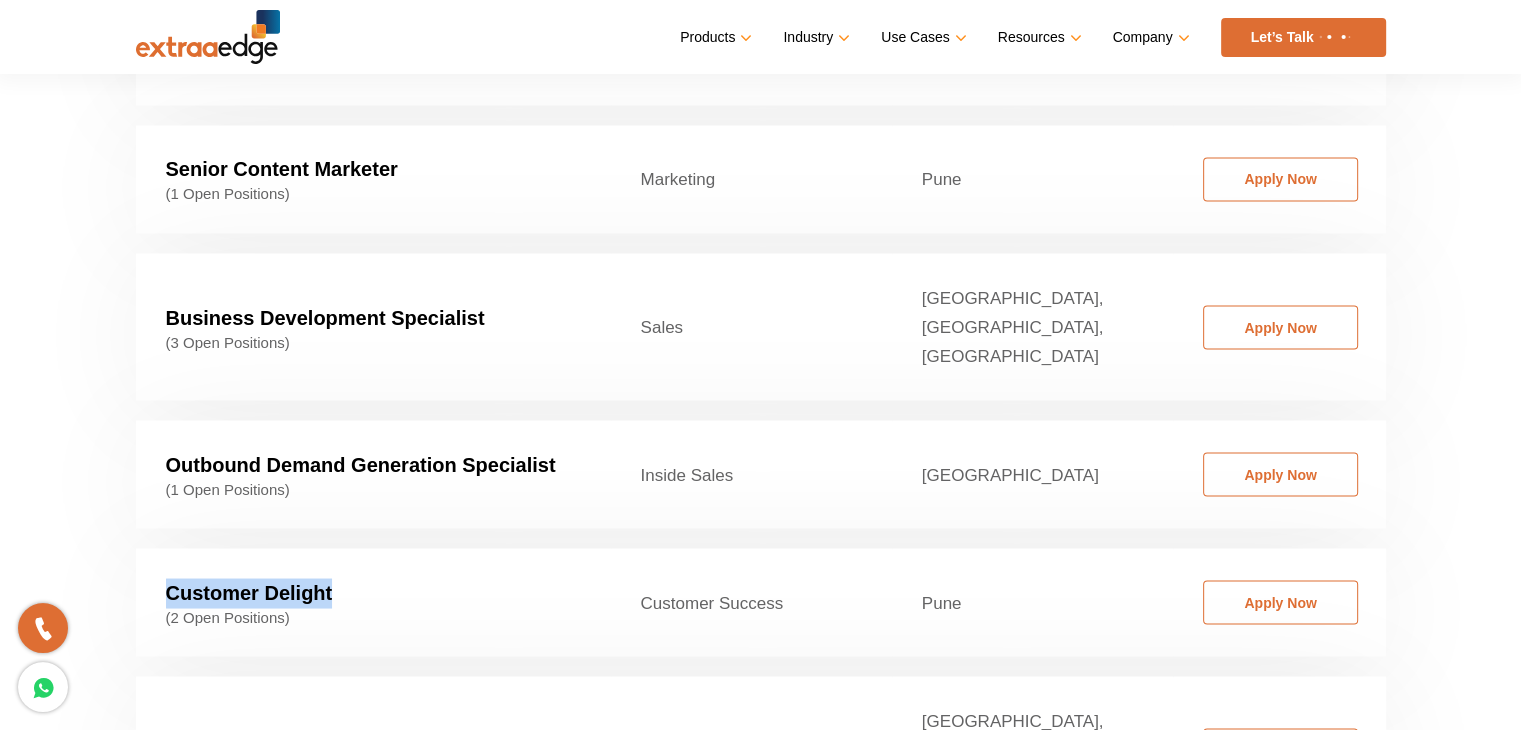 click on "Customer Delight   (2 Open Positions)" at bounding box center [373, 602] 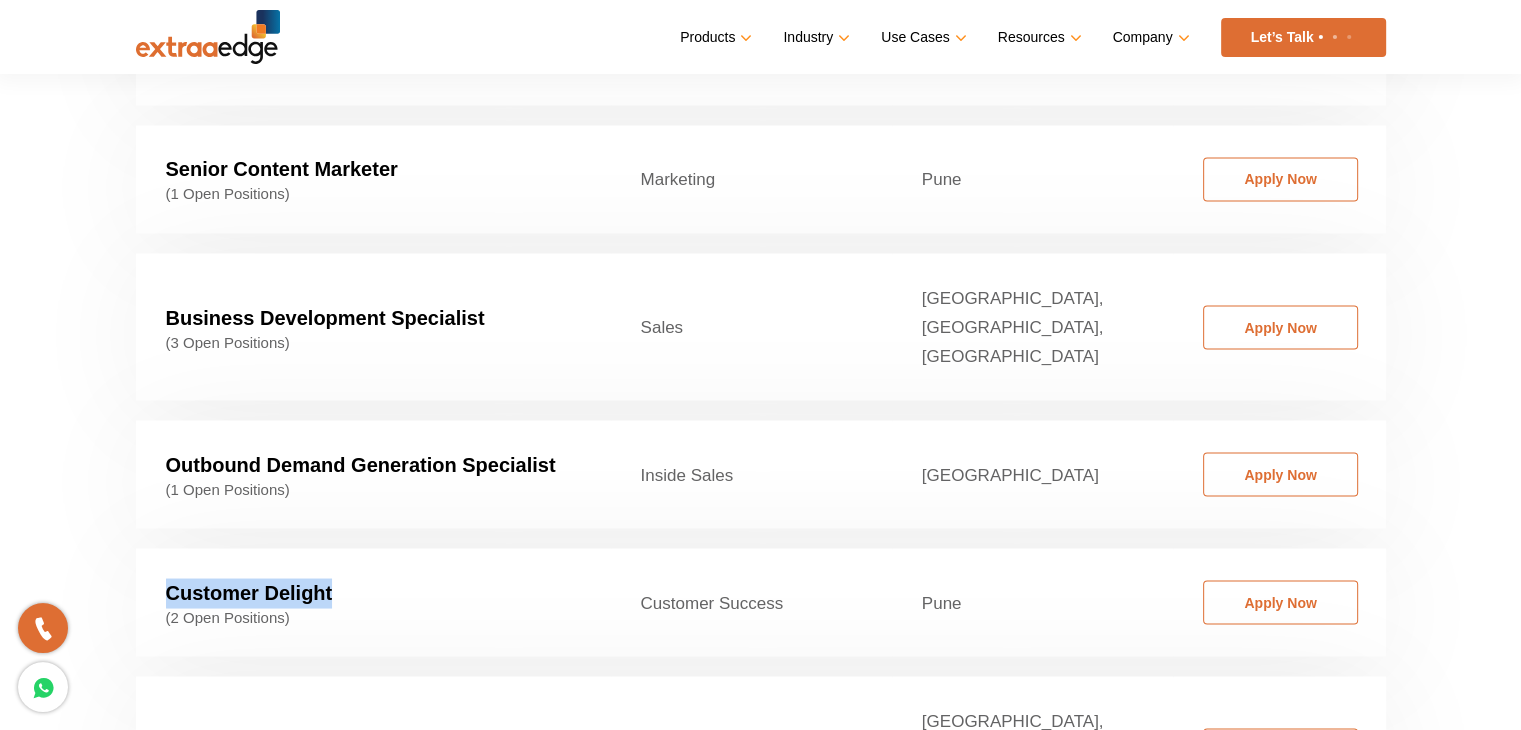 copy on "Customer Delight" 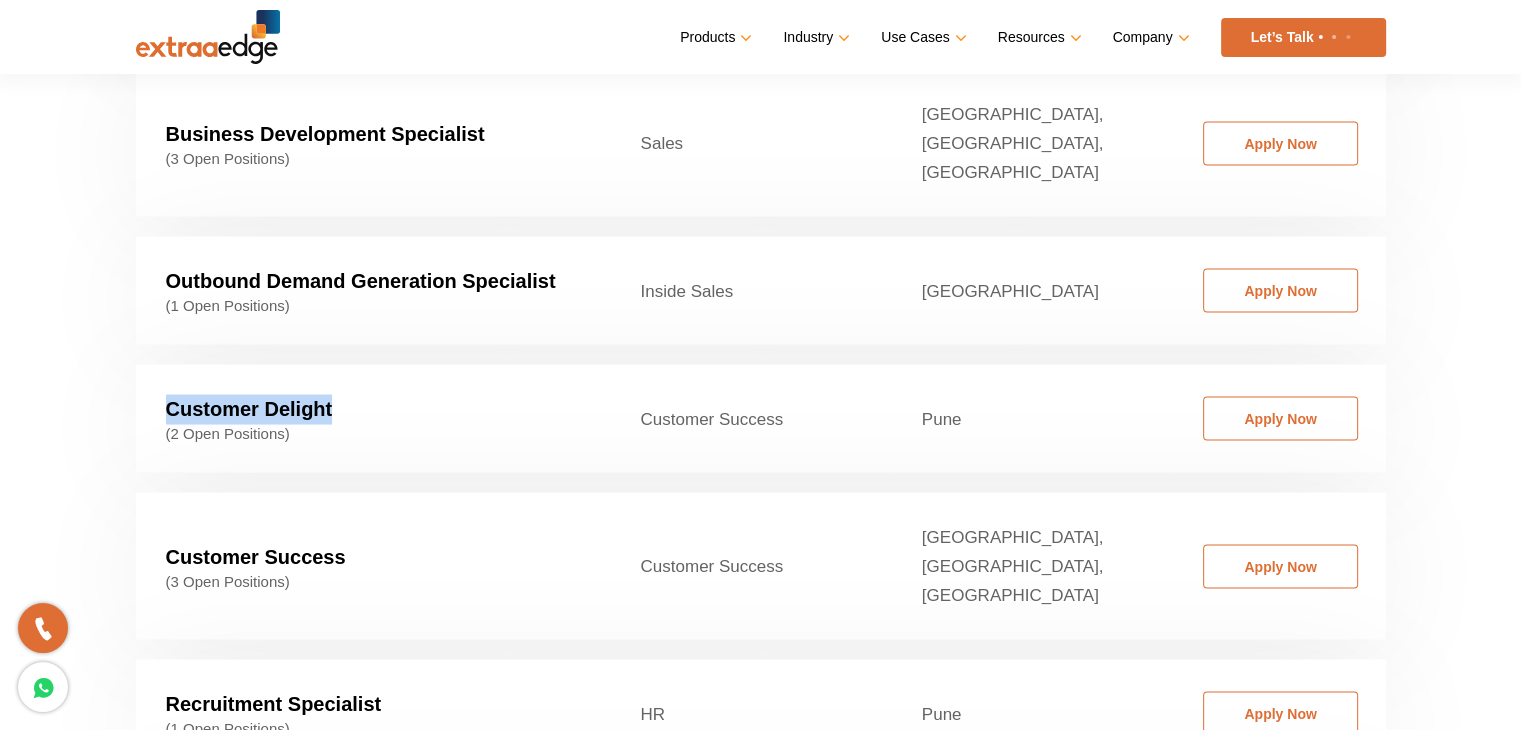 scroll, scrollTop: 3778, scrollLeft: 0, axis: vertical 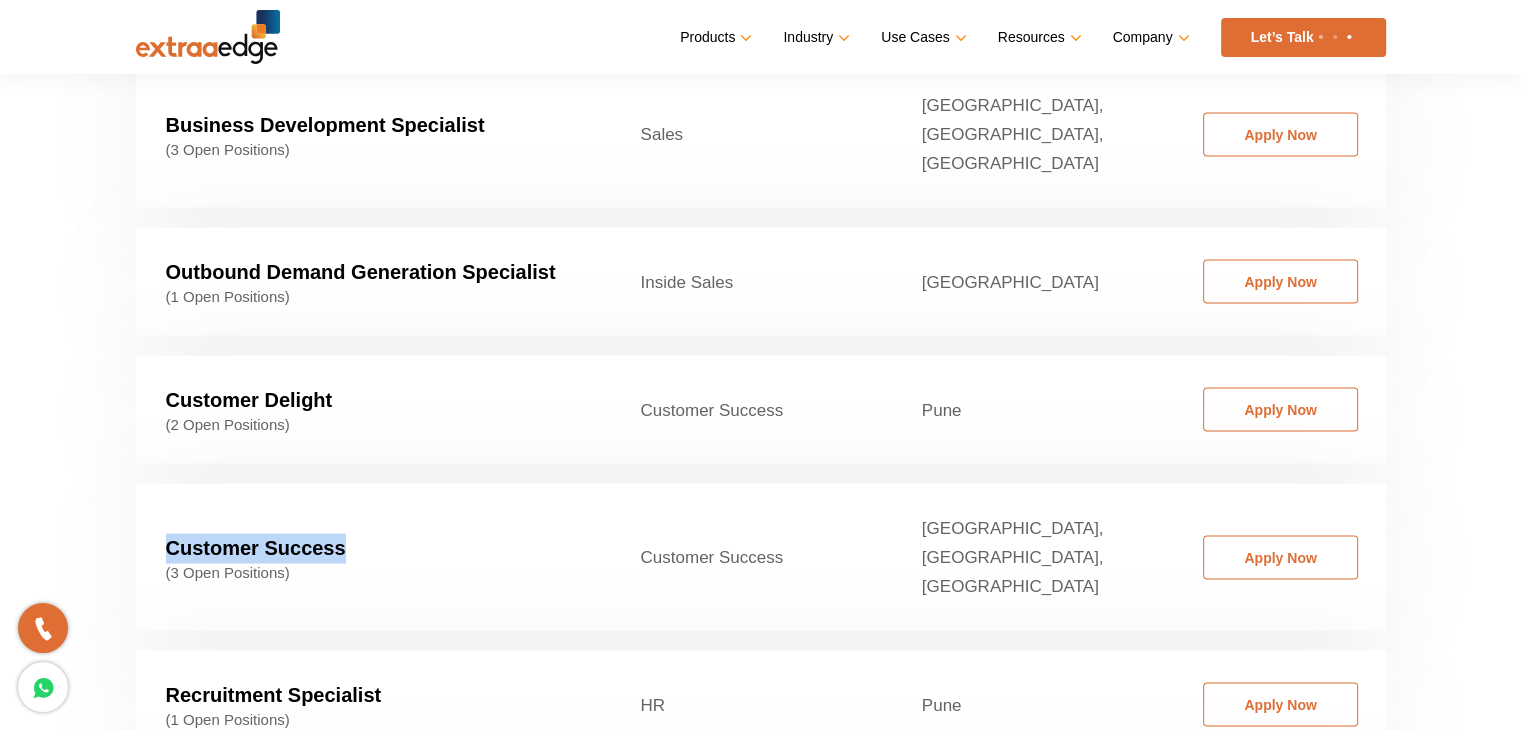 drag, startPoint x: 351, startPoint y: 344, endPoint x: 148, endPoint y: 342, distance: 203.00986 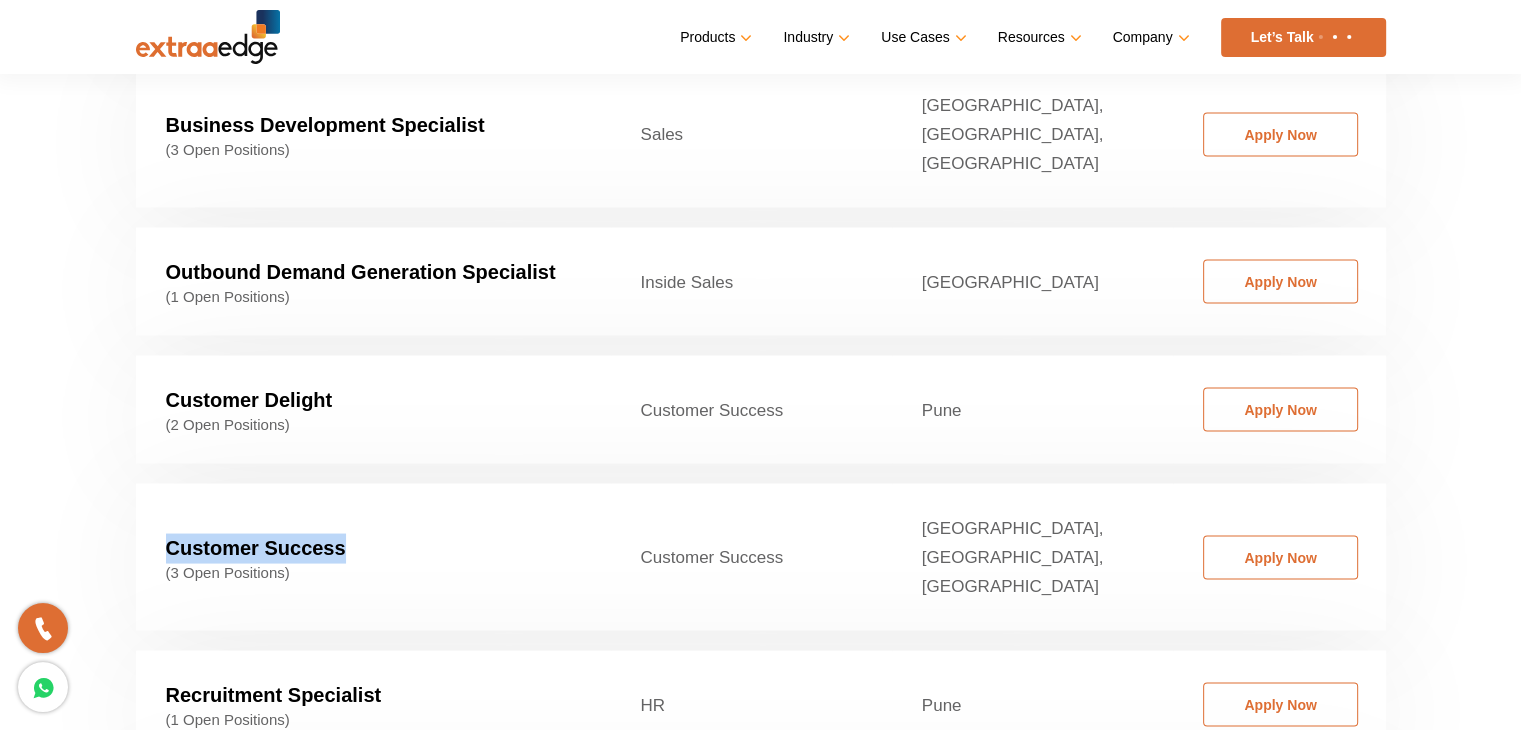 click on "Customer Success   (3 Open Positions)" at bounding box center (373, 556) 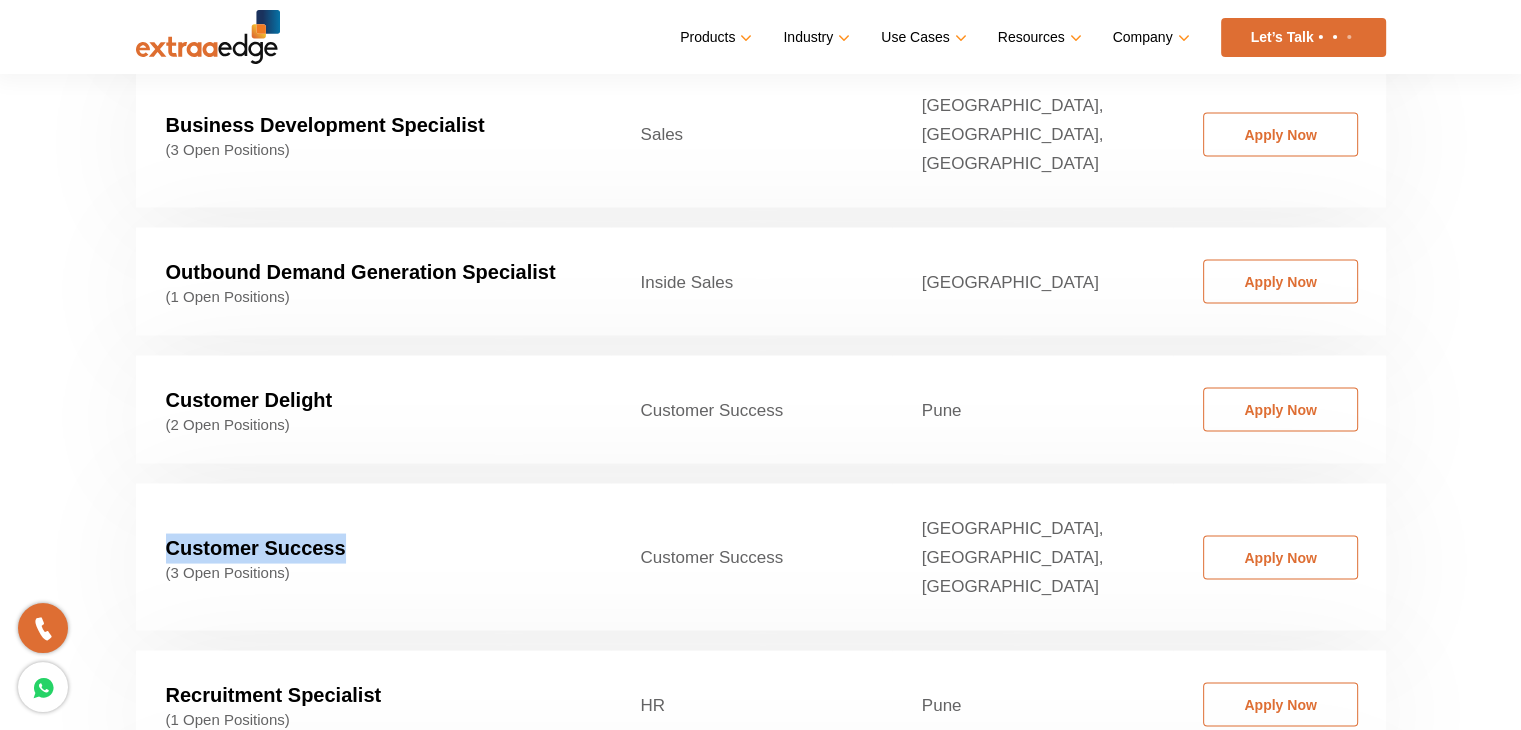 copy on "Customer Success" 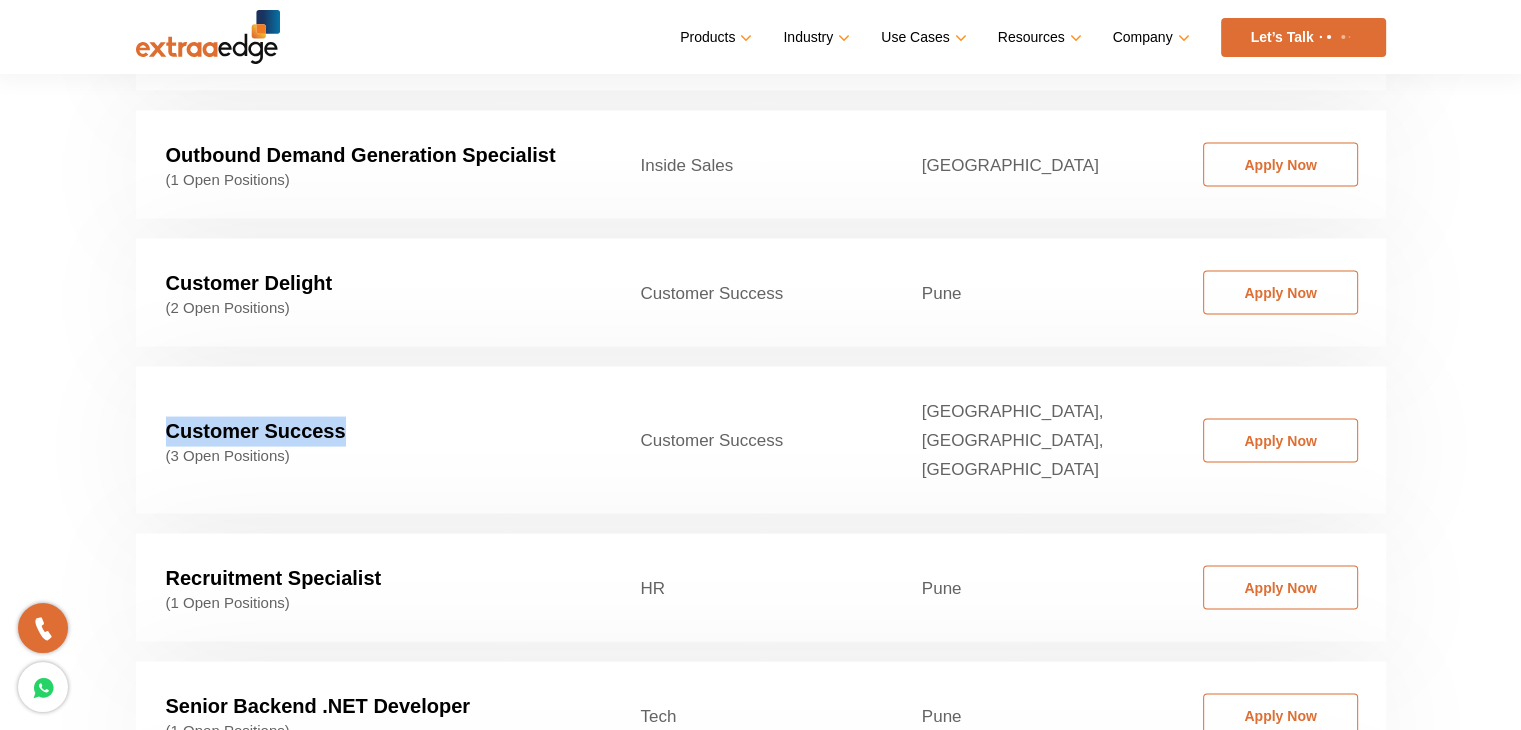 scroll, scrollTop: 3957, scrollLeft: 0, axis: vertical 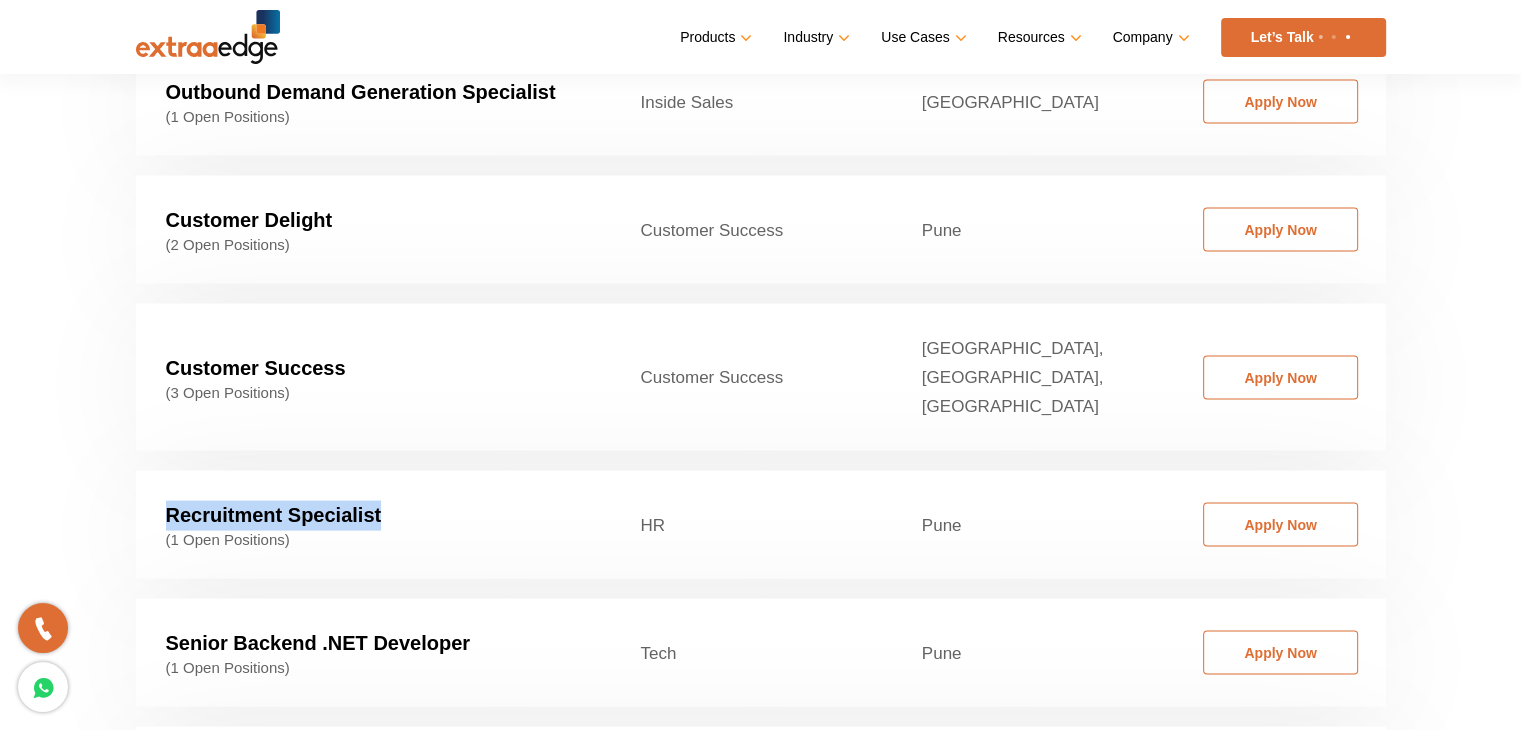 drag, startPoint x: 393, startPoint y: 290, endPoint x: 145, endPoint y: 293, distance: 248.01814 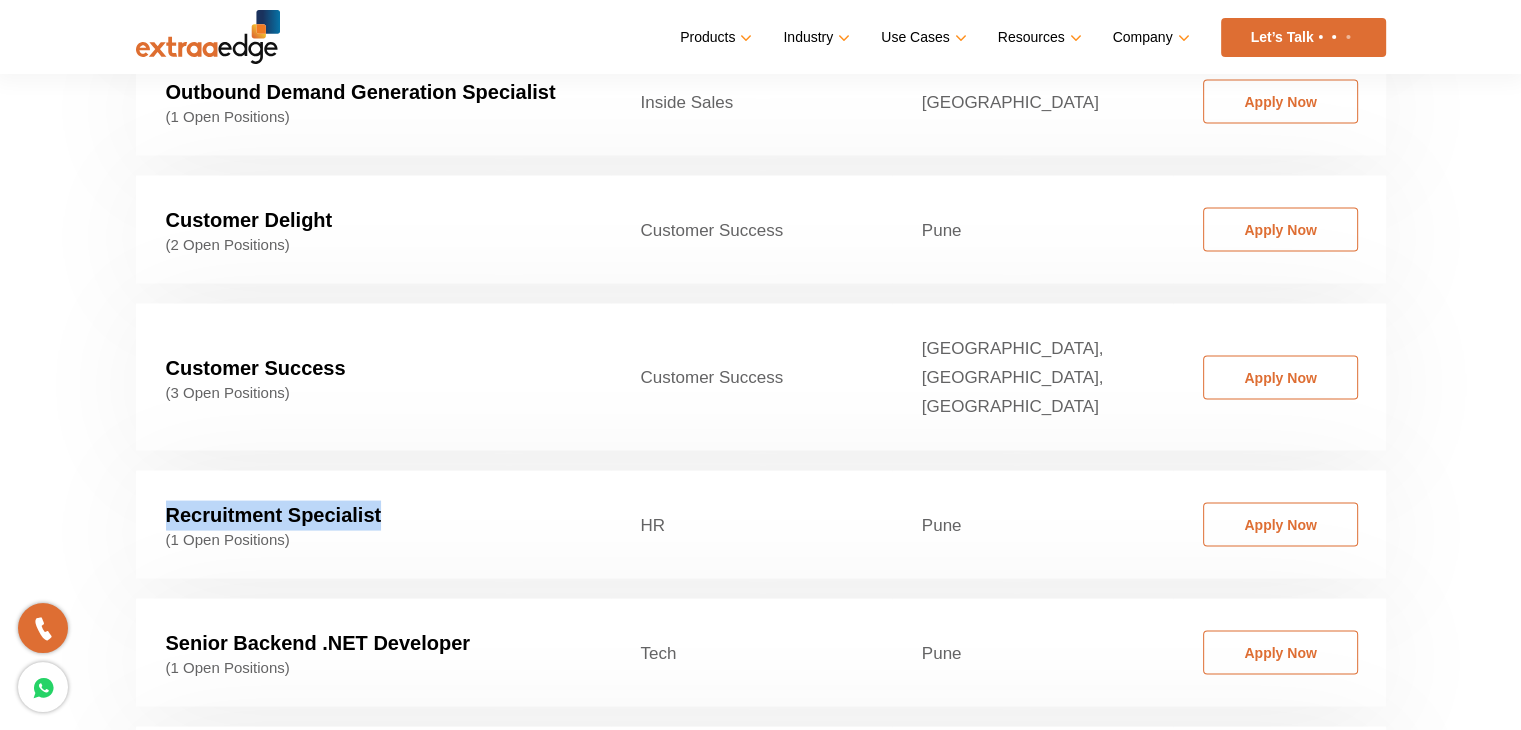 click on "Recruitment Specialist   (1 Open Positions)" at bounding box center [373, 525] 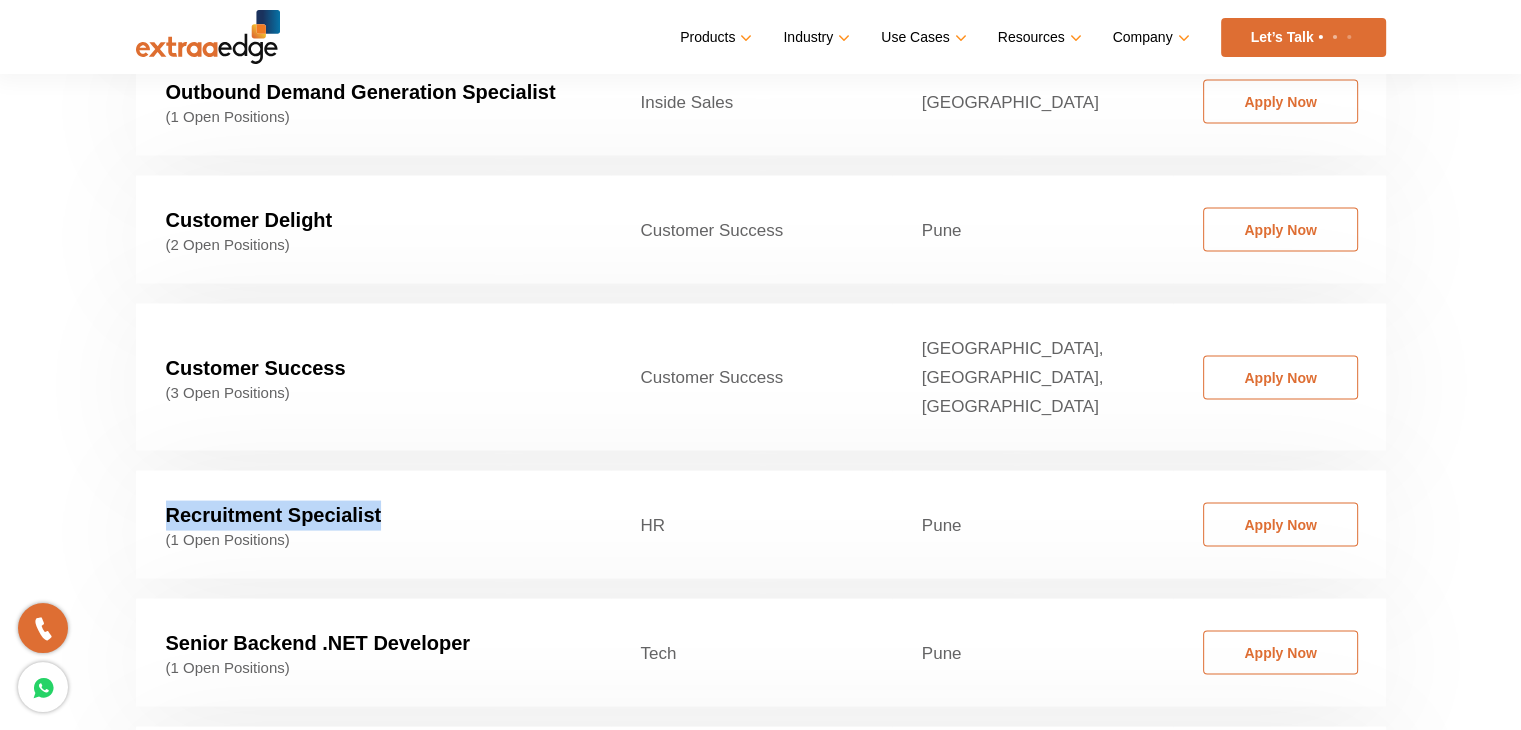 copy on "Recruitment Specialist" 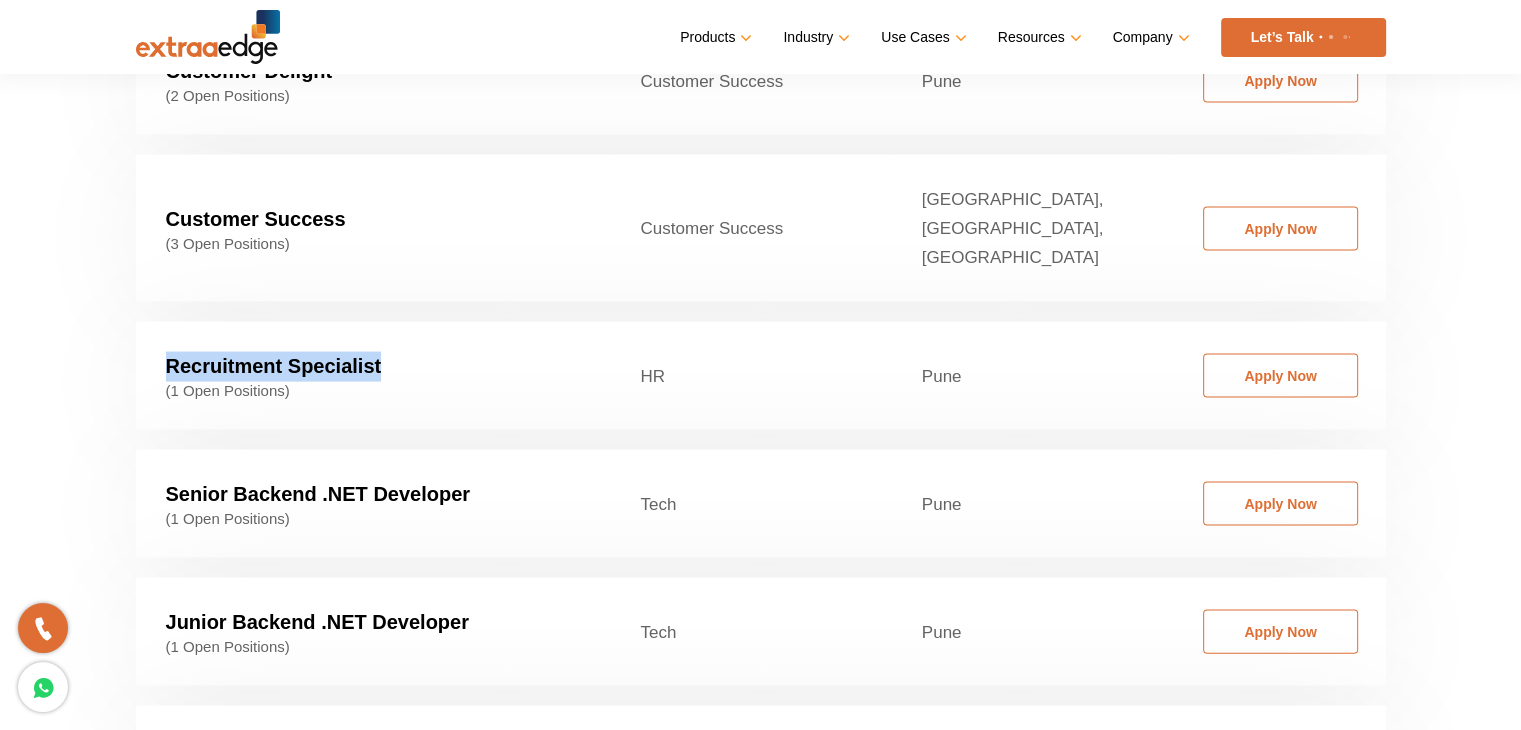 scroll, scrollTop: 4105, scrollLeft: 0, axis: vertical 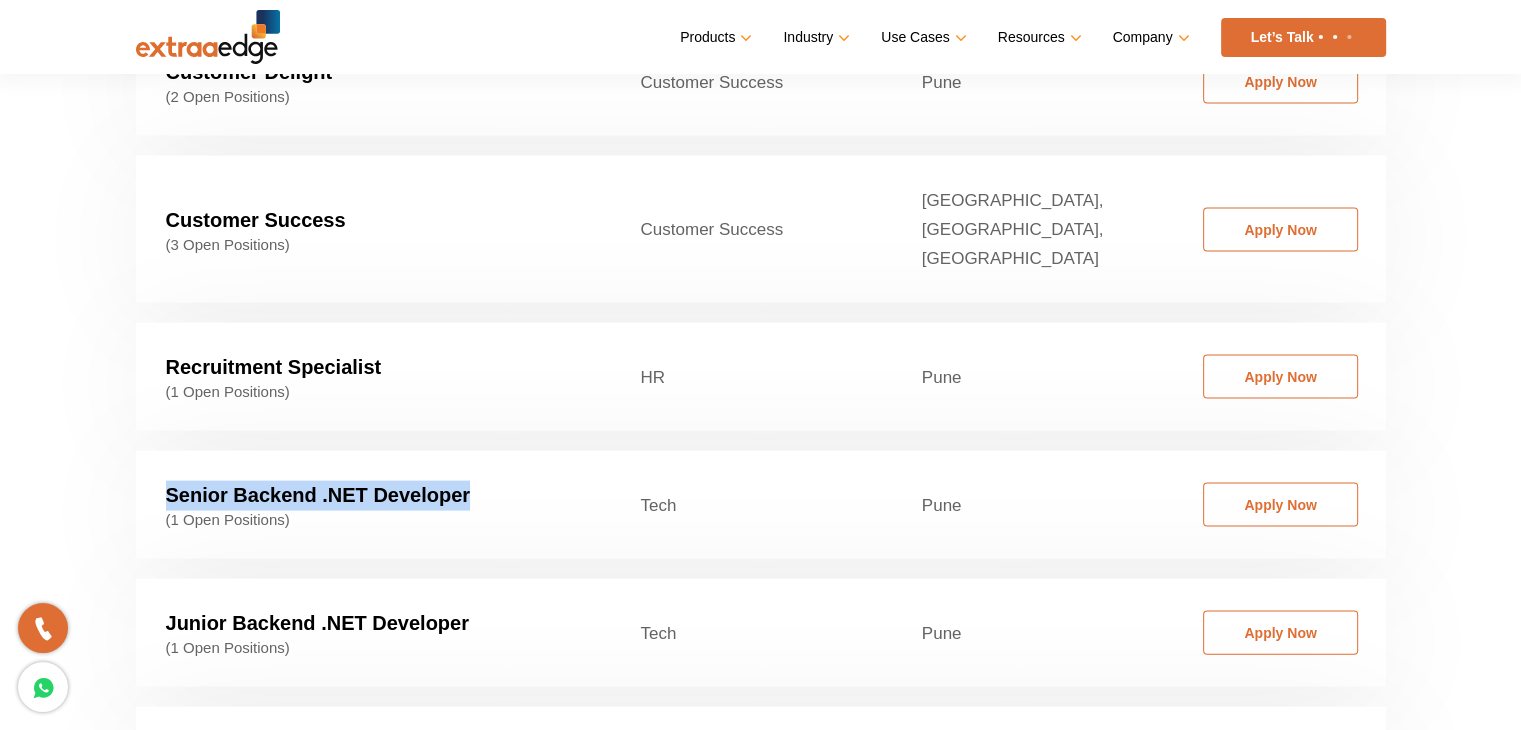 drag, startPoint x: 476, startPoint y: 275, endPoint x: 168, endPoint y: 290, distance: 308.36505 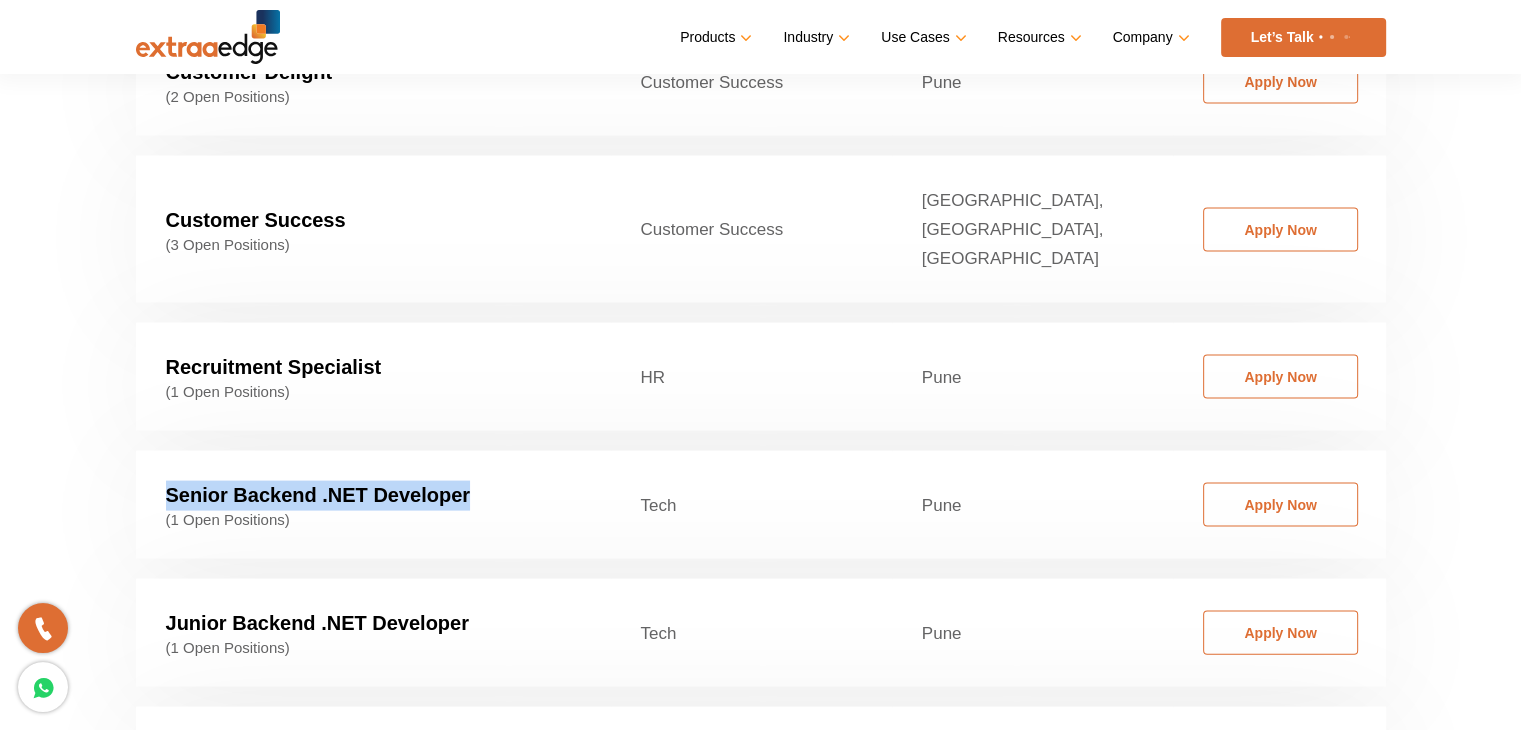click on "Senior Backend .NET Developer   (1 Open Positions)" at bounding box center (373, 505) 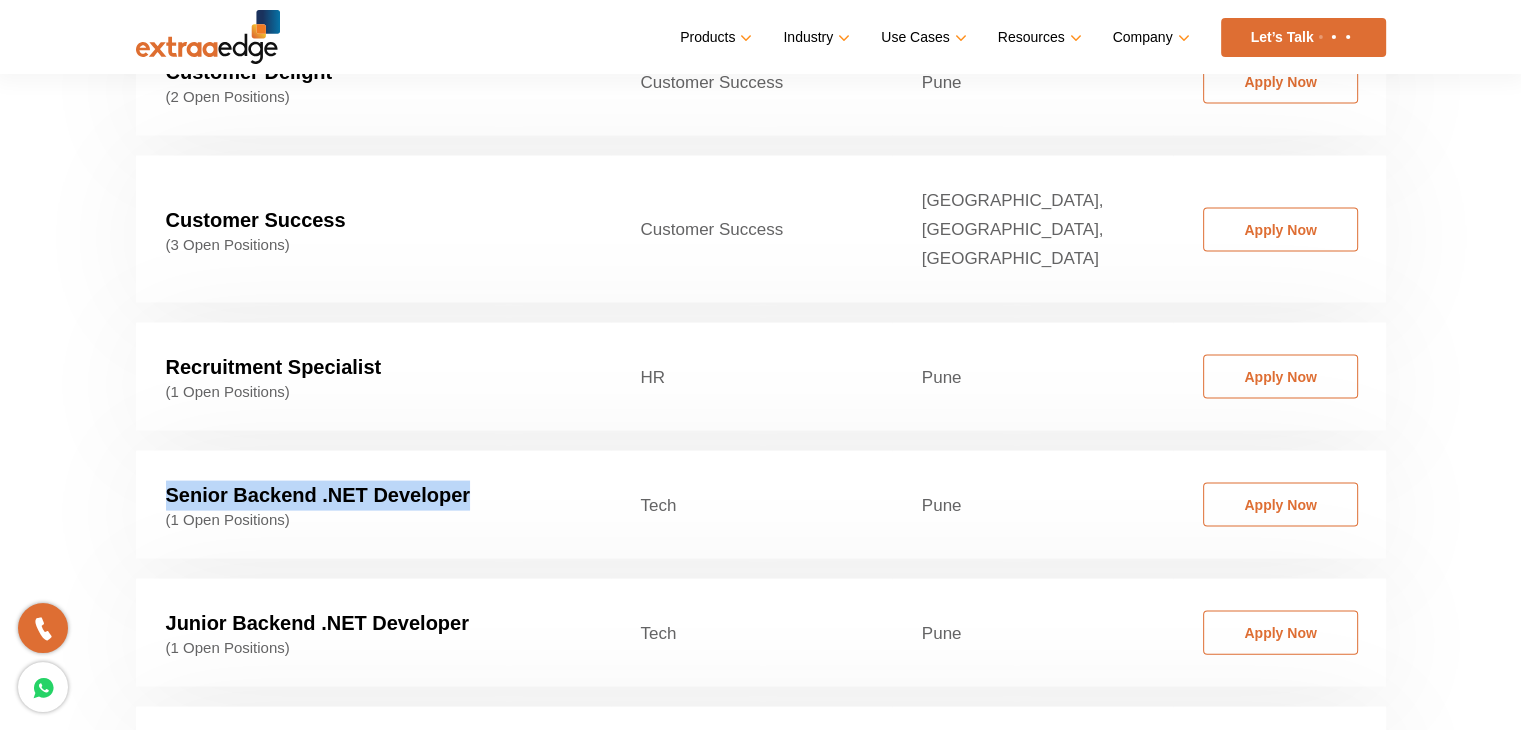 copy on "Senior Backend .NET Developer" 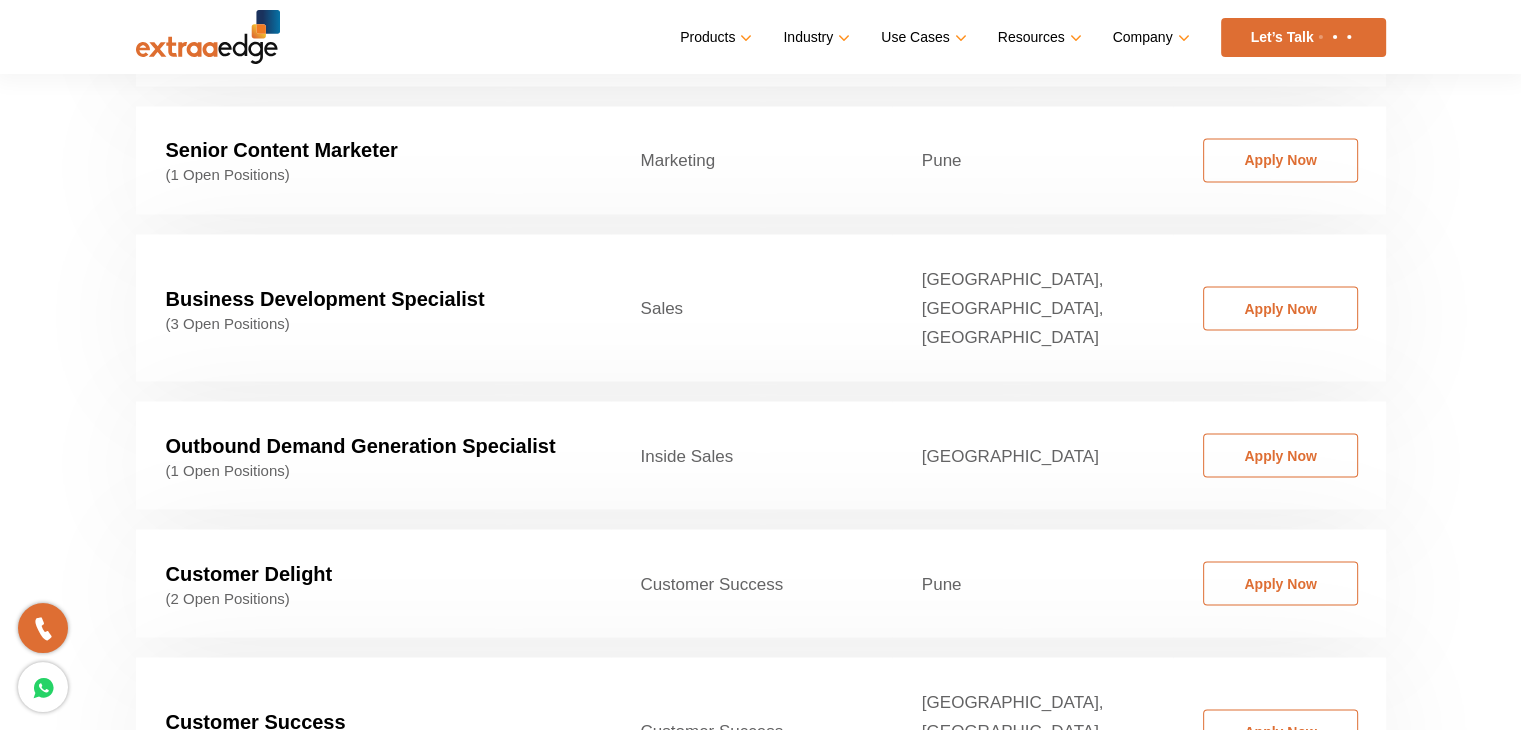 scroll, scrollTop: 3603, scrollLeft: 0, axis: vertical 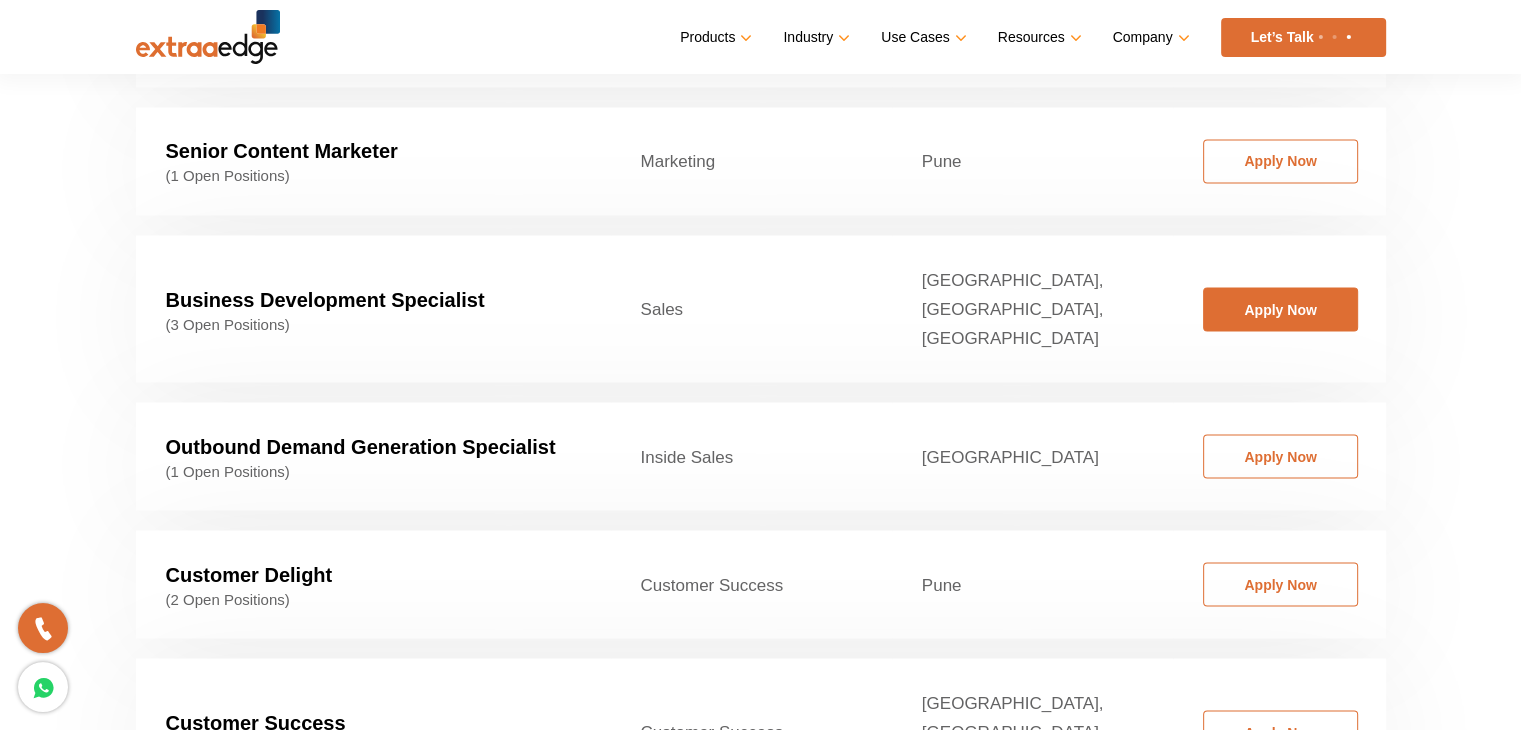click on "Apply Now" at bounding box center (1280, 309) 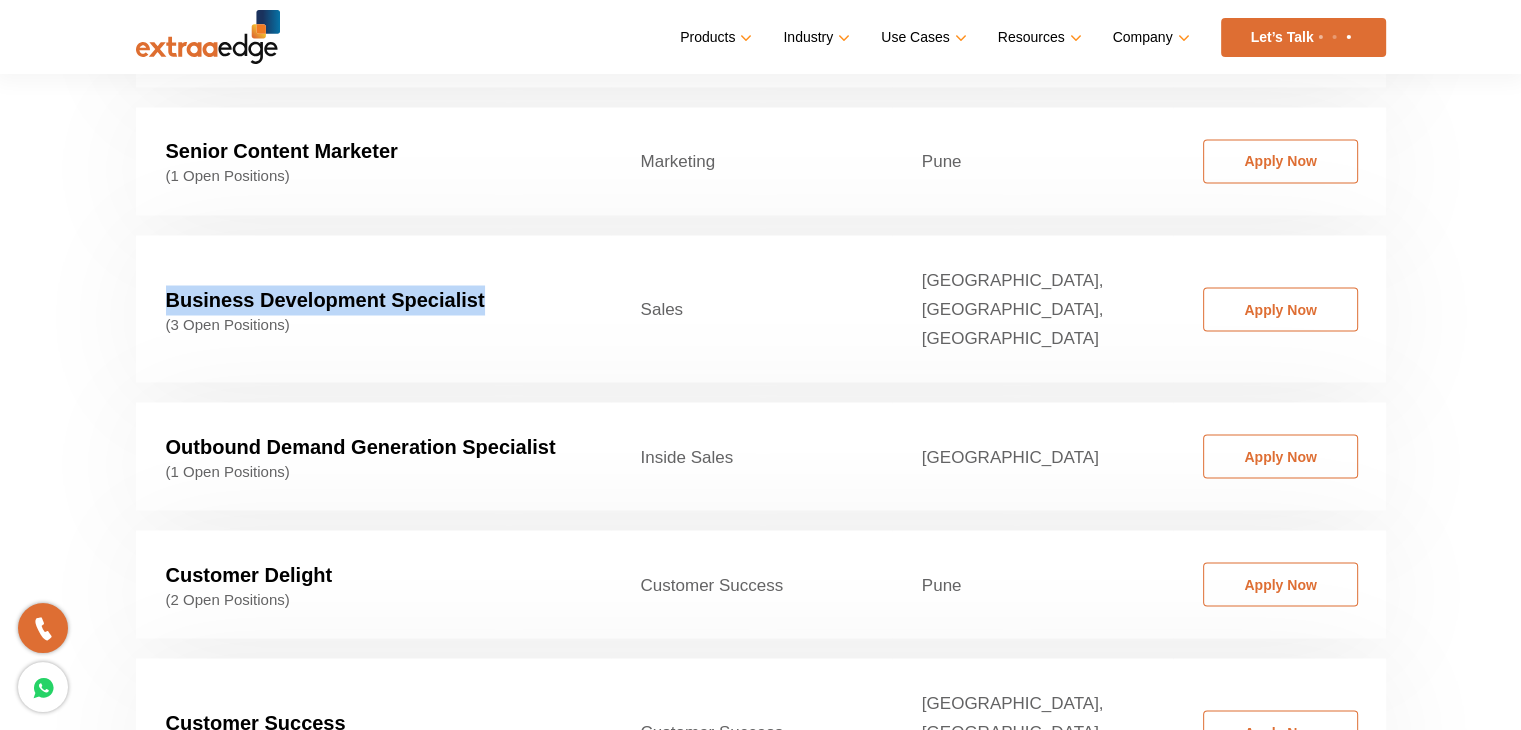 drag, startPoint x: 488, startPoint y: 137, endPoint x: 161, endPoint y: 121, distance: 327.3912 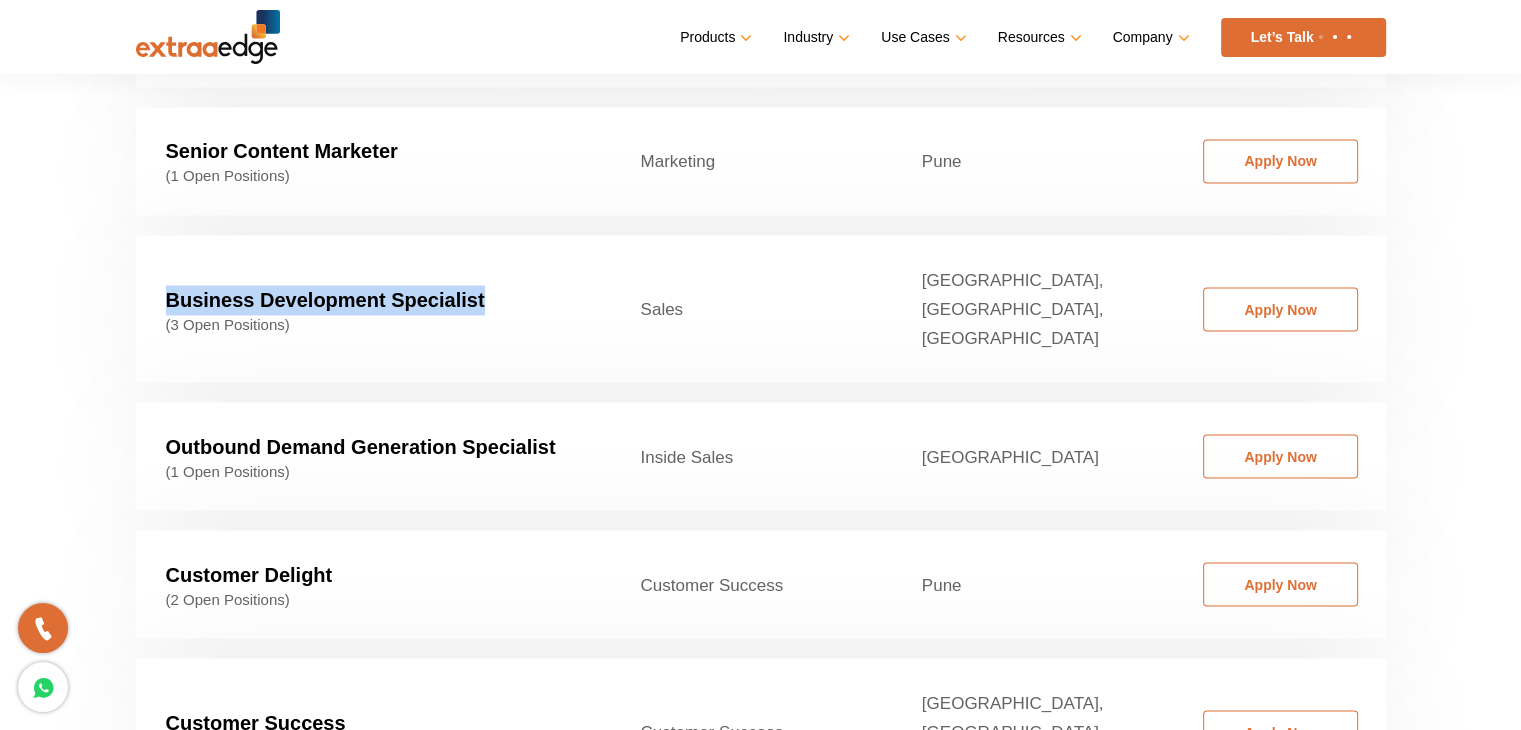 click on "Business Development Specialist   (3 Open Positions)" at bounding box center [373, 308] 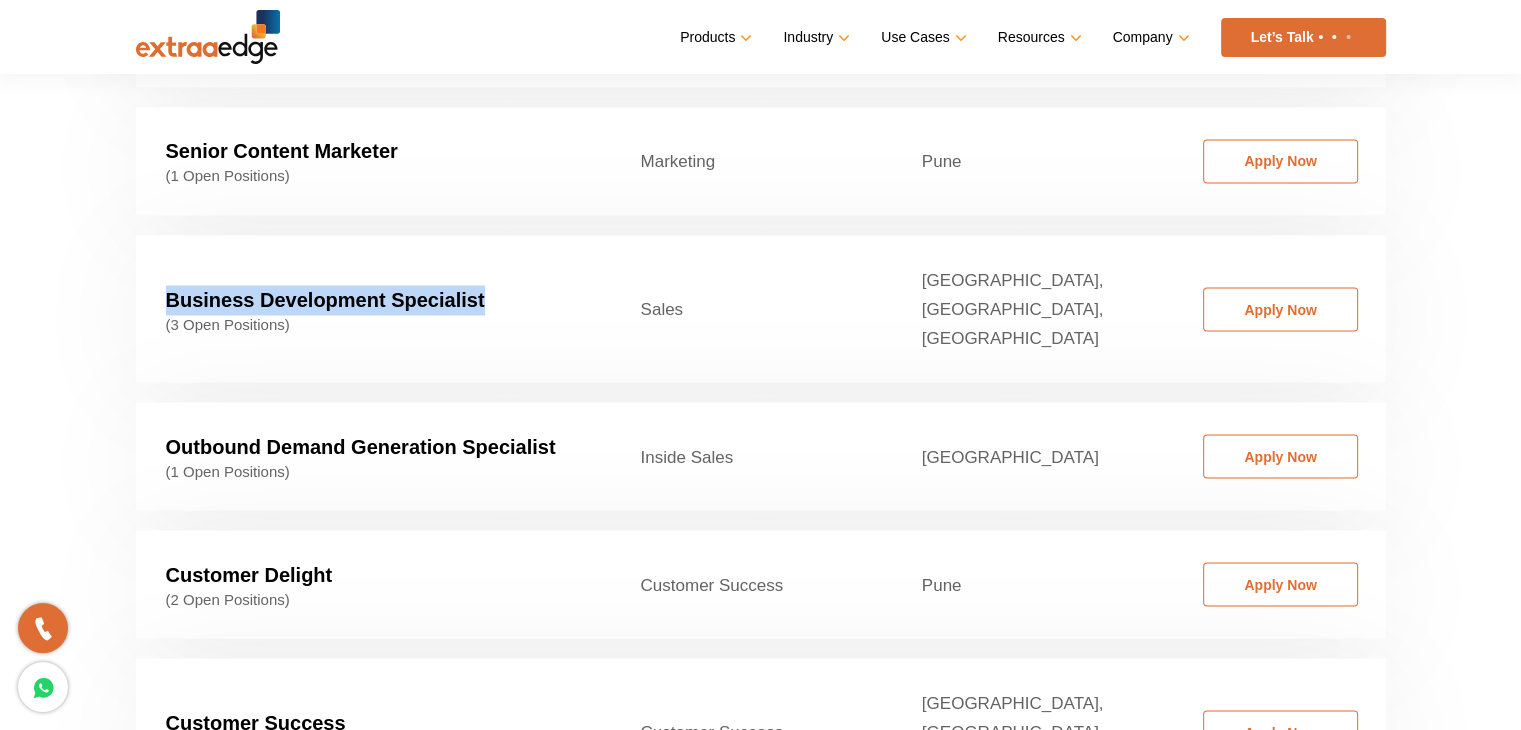 copy on "Business Development Specialist" 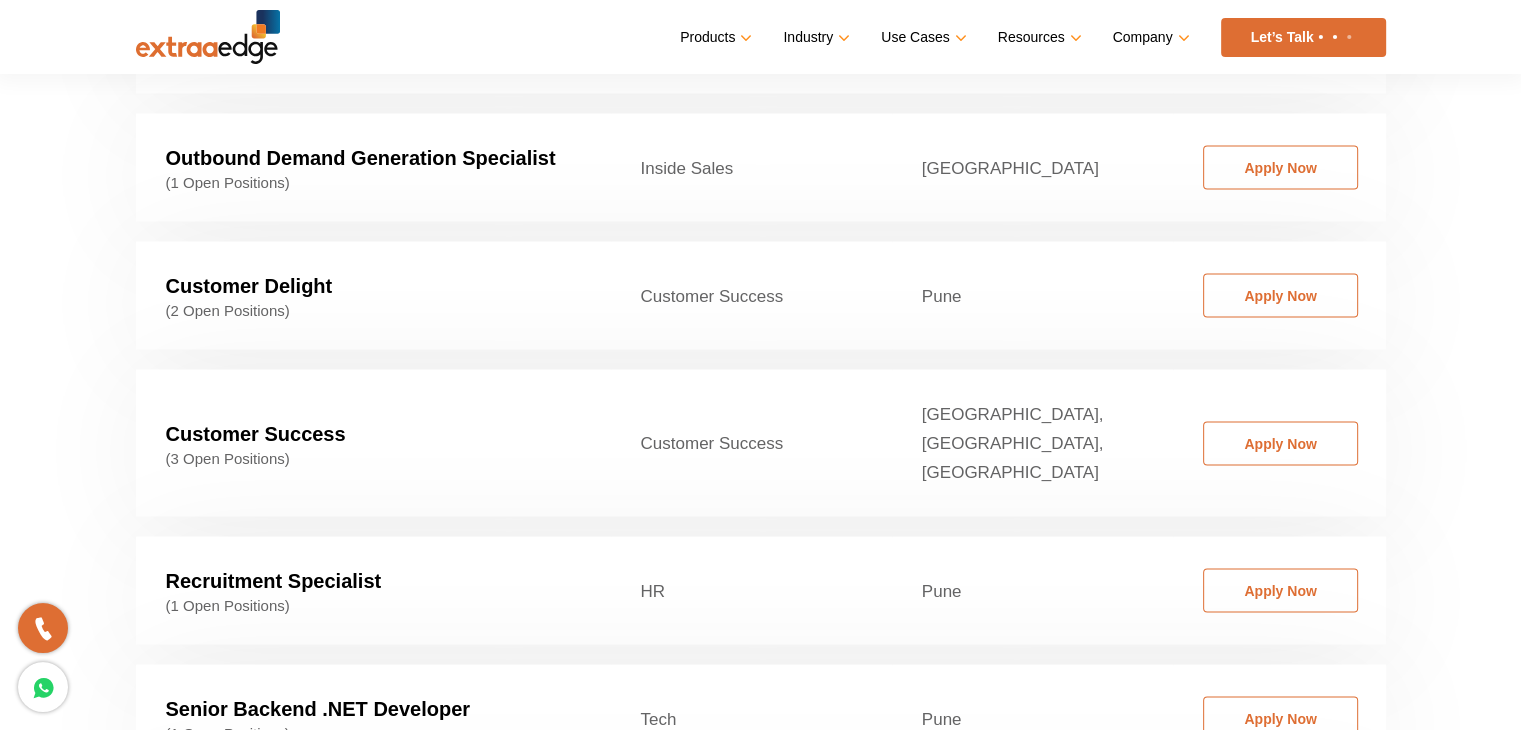 scroll, scrollTop: 3892, scrollLeft: 0, axis: vertical 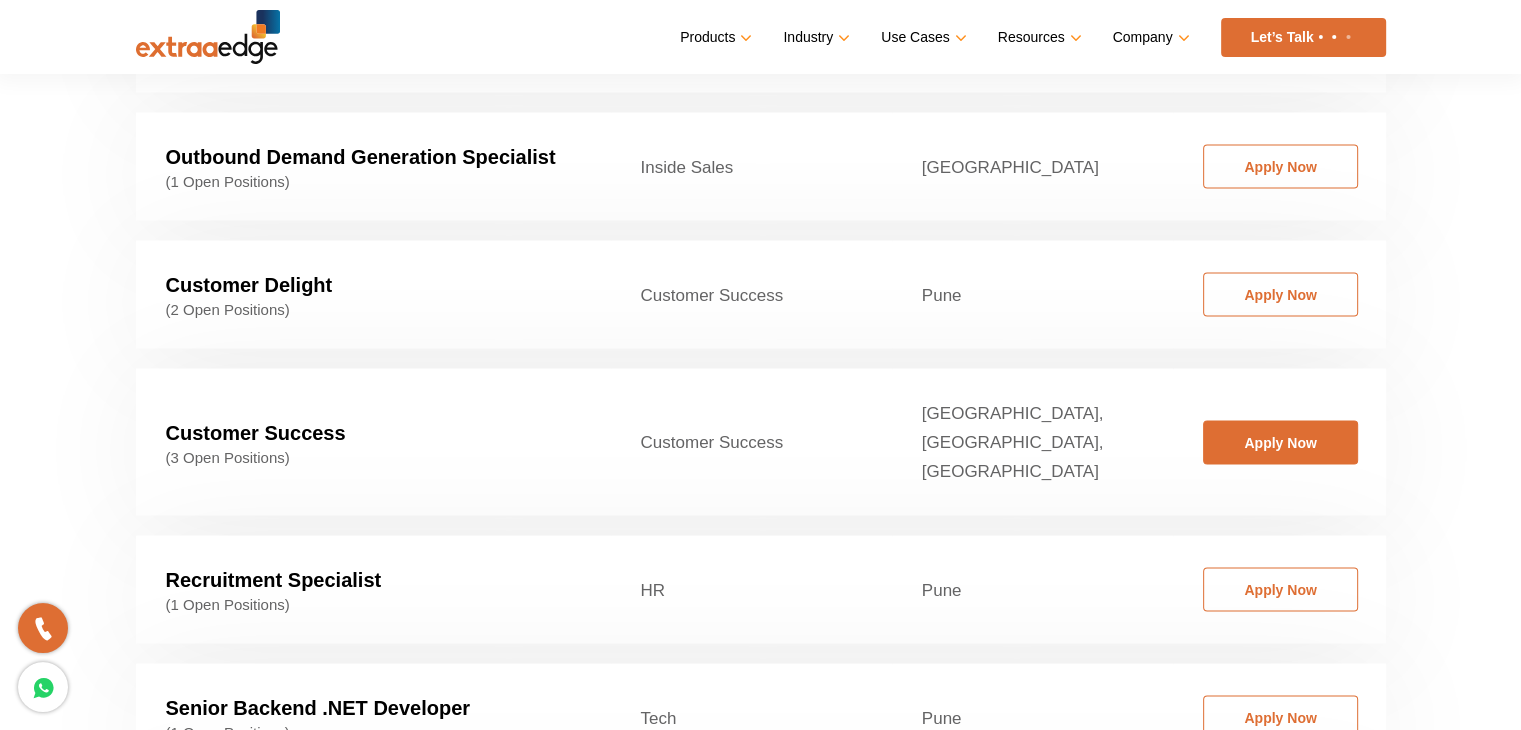 click on "Apply Now" at bounding box center [1280, 443] 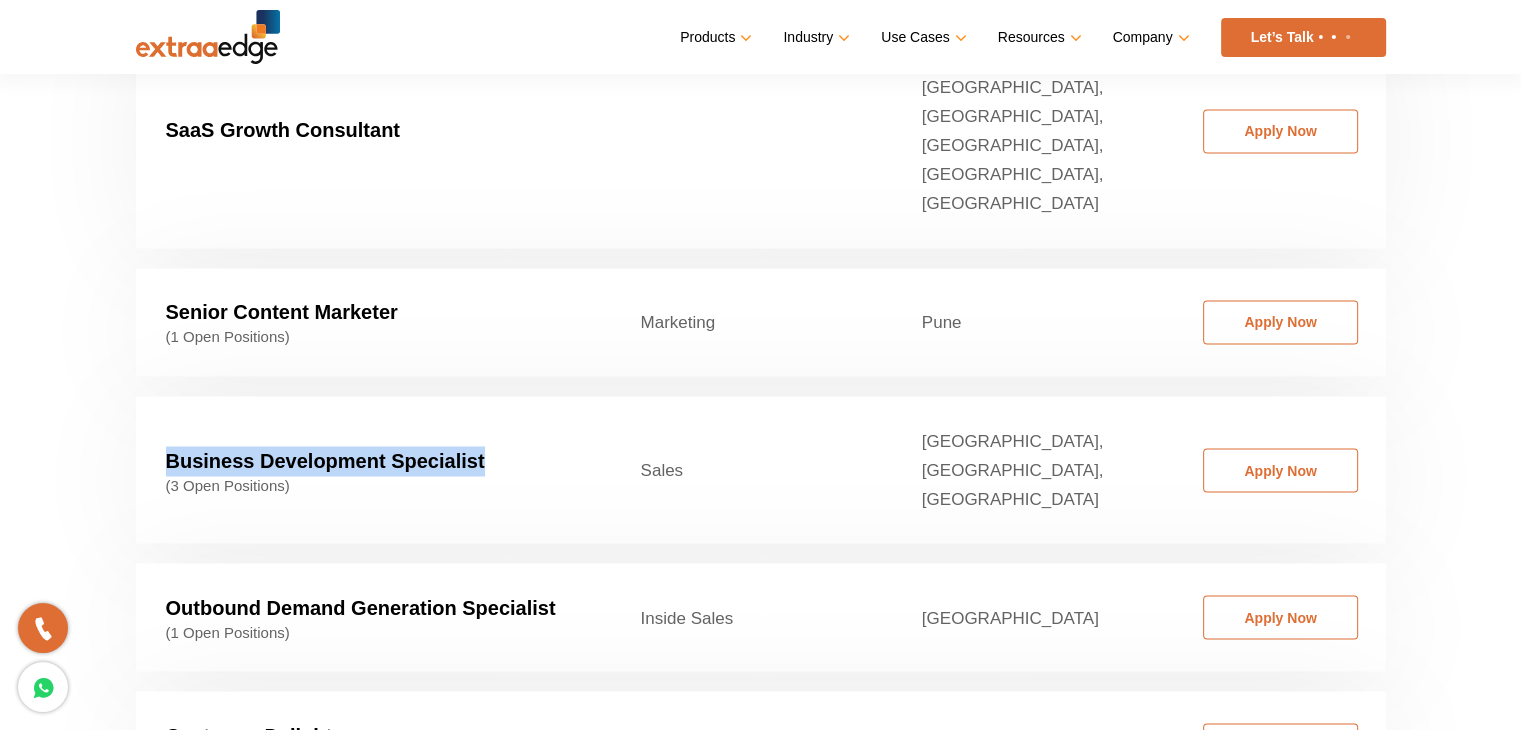 scroll, scrollTop: 3444, scrollLeft: 0, axis: vertical 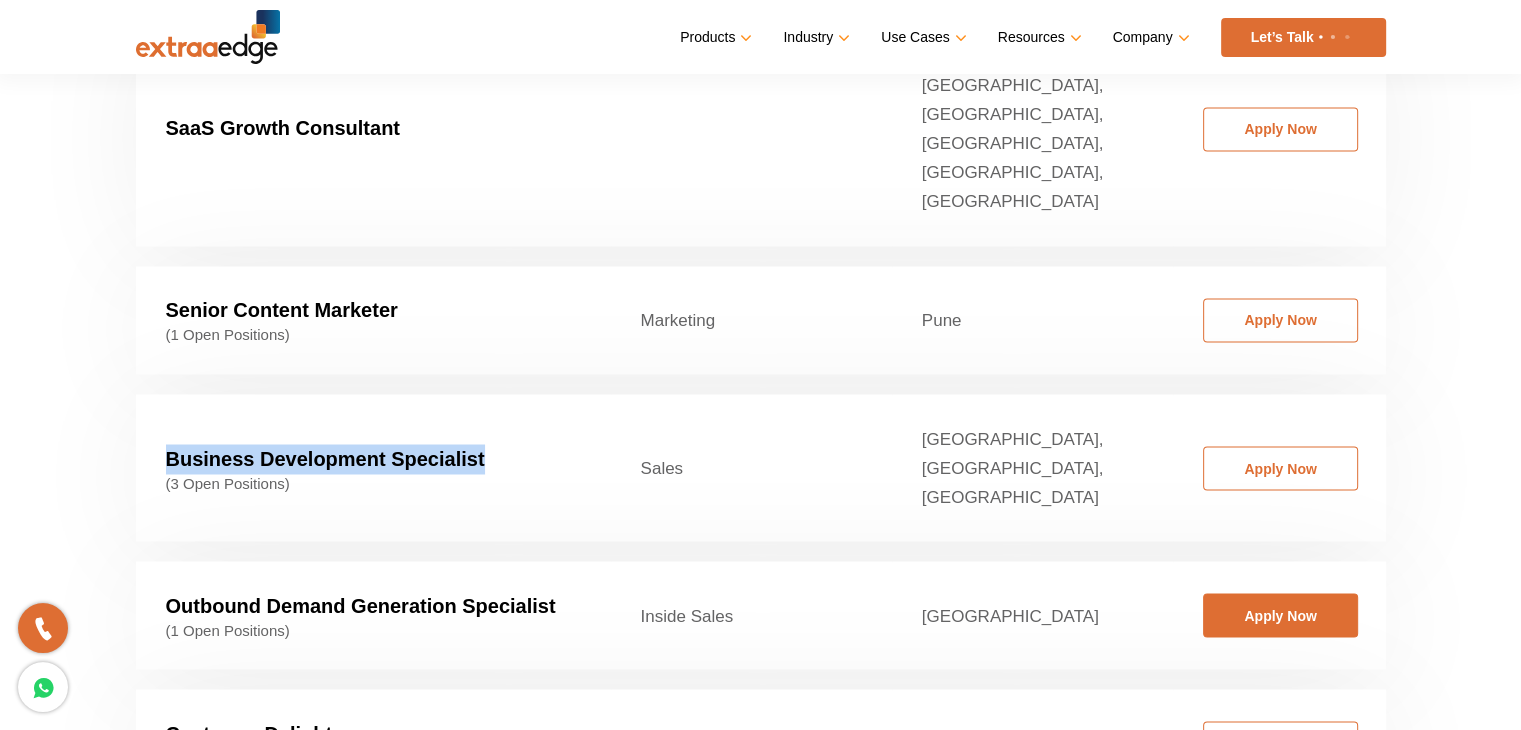 click on "Apply Now" at bounding box center [1280, 615] 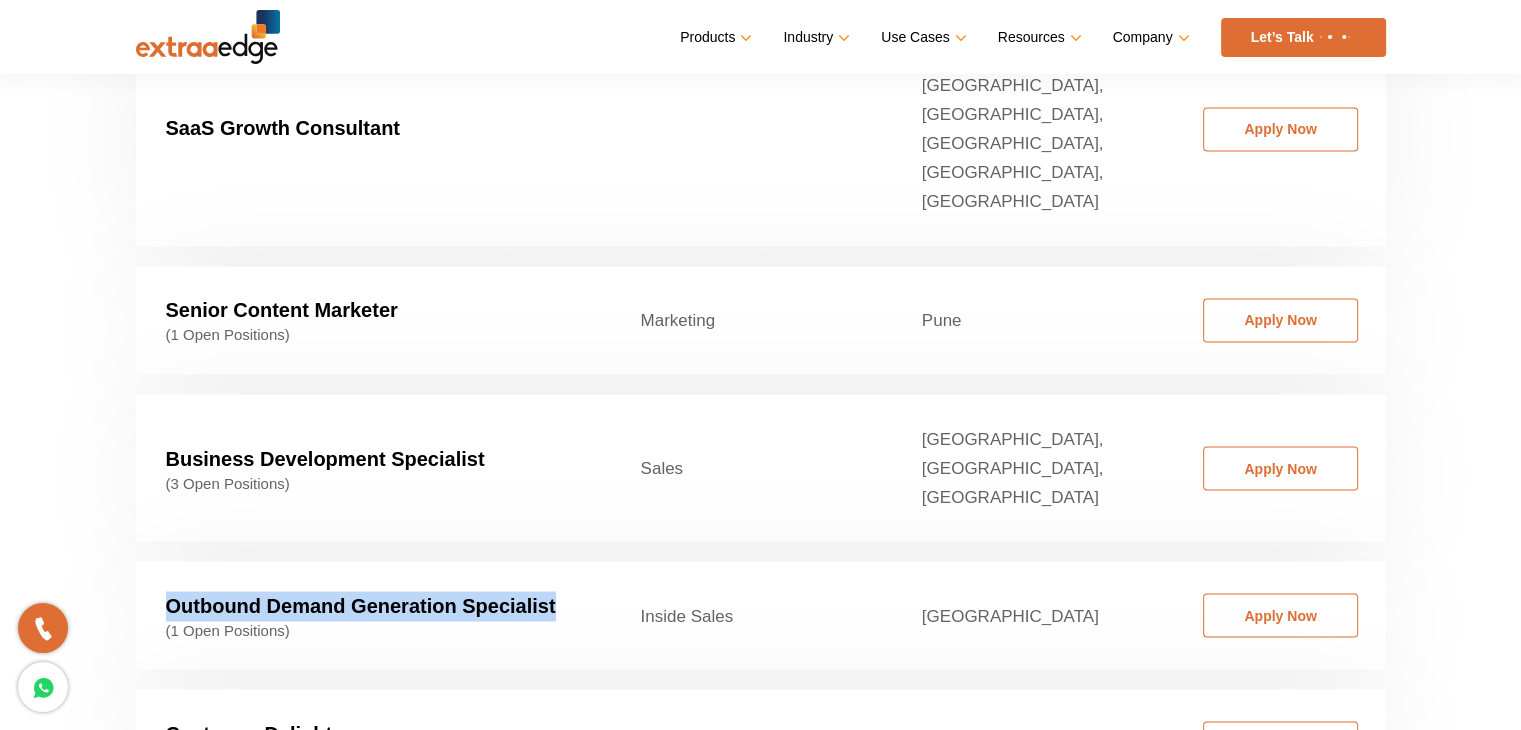drag, startPoint x: 560, startPoint y: 421, endPoint x: 164, endPoint y: 418, distance: 396.01135 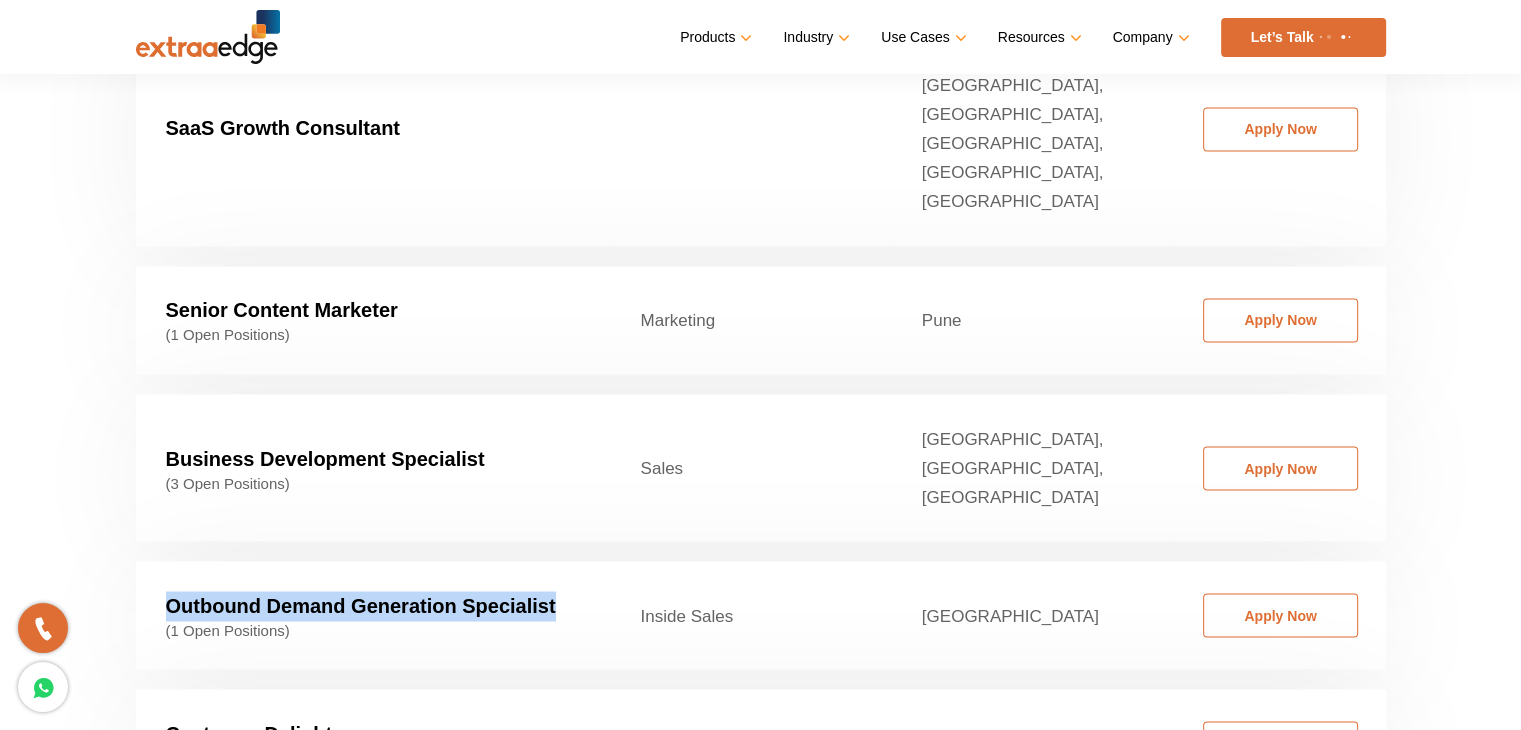 click on "Outbound Demand Generation Specialist   (1 Open Positions)" at bounding box center (373, 615) 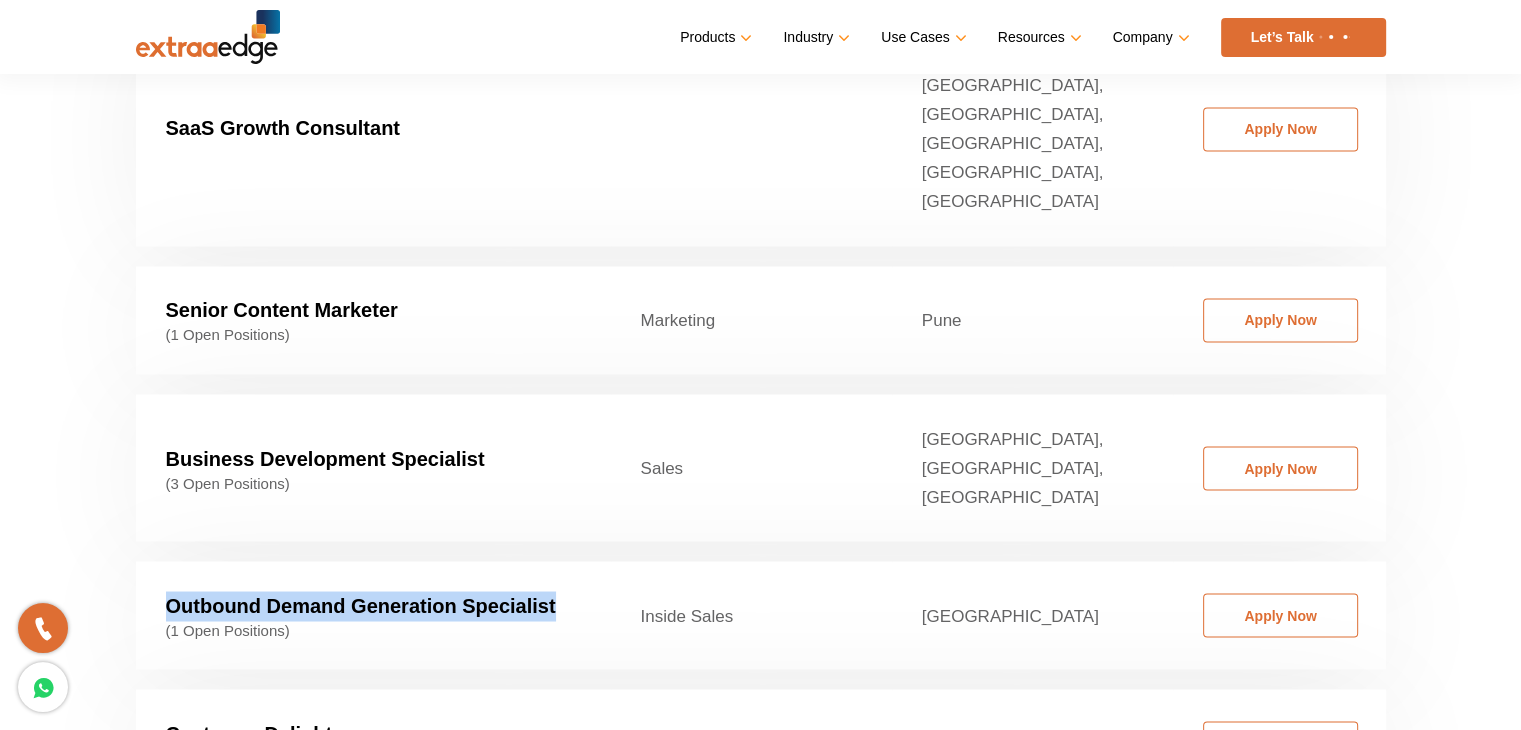 copy on "Outbound Demand Generation Specialist" 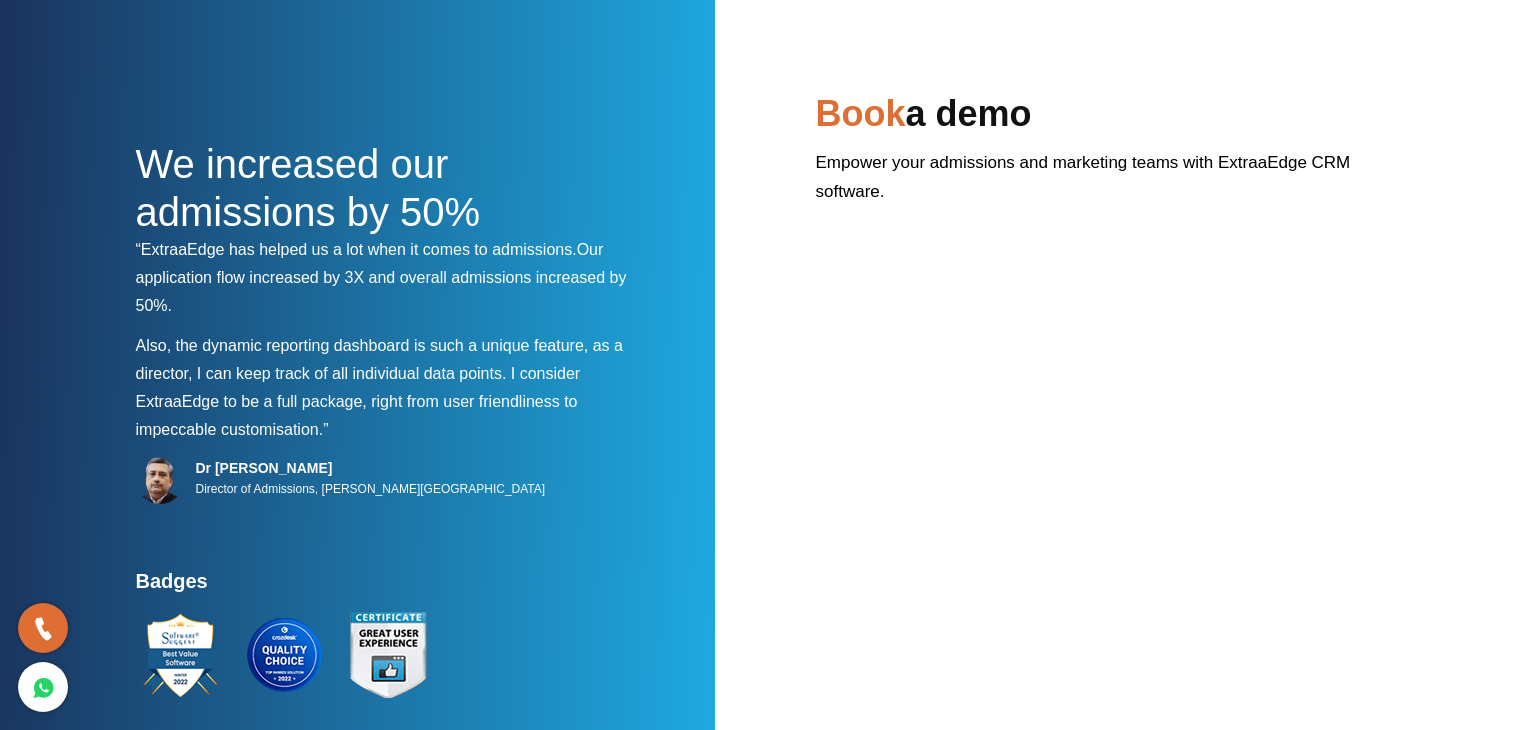 scroll, scrollTop: 0, scrollLeft: 0, axis: both 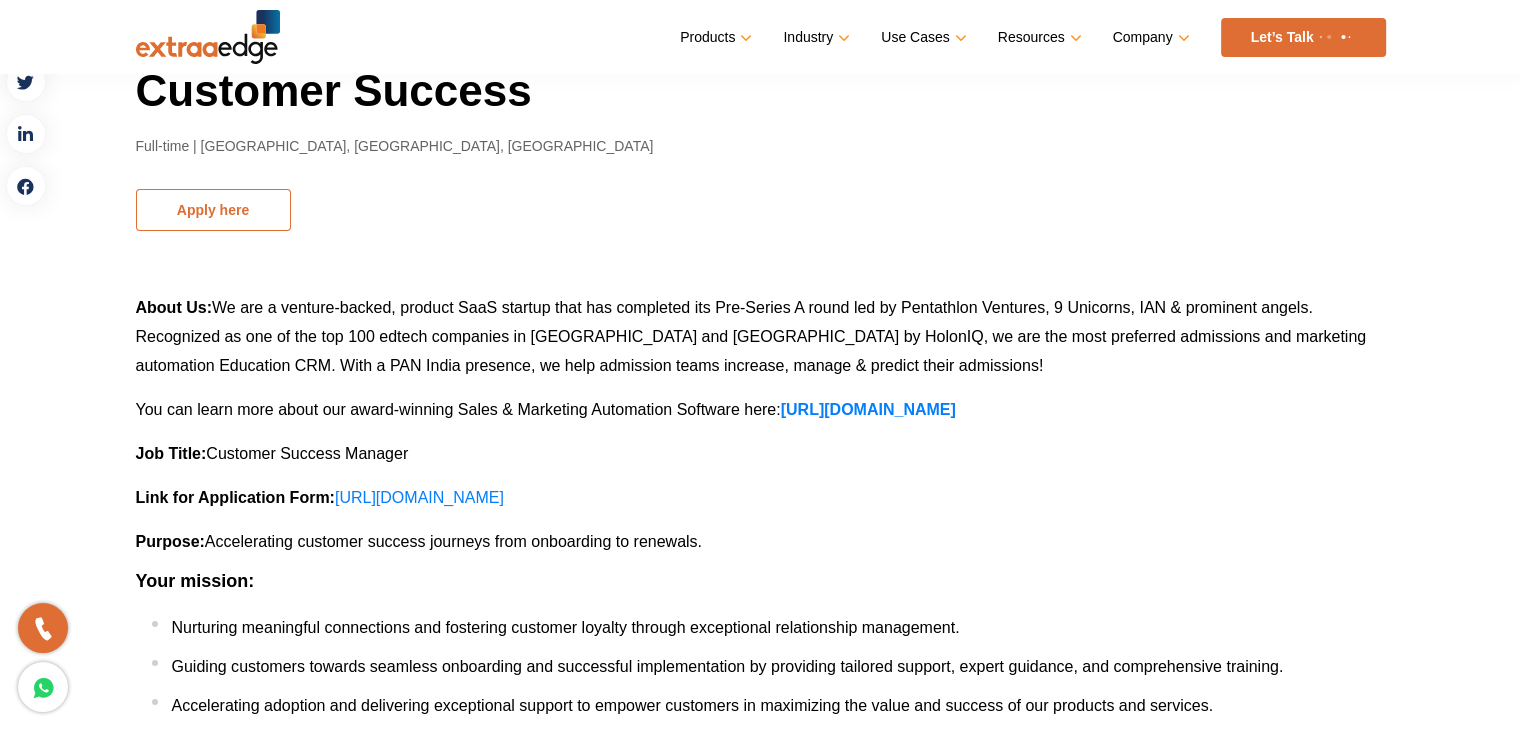 click on "Apply here" at bounding box center (213, 210) 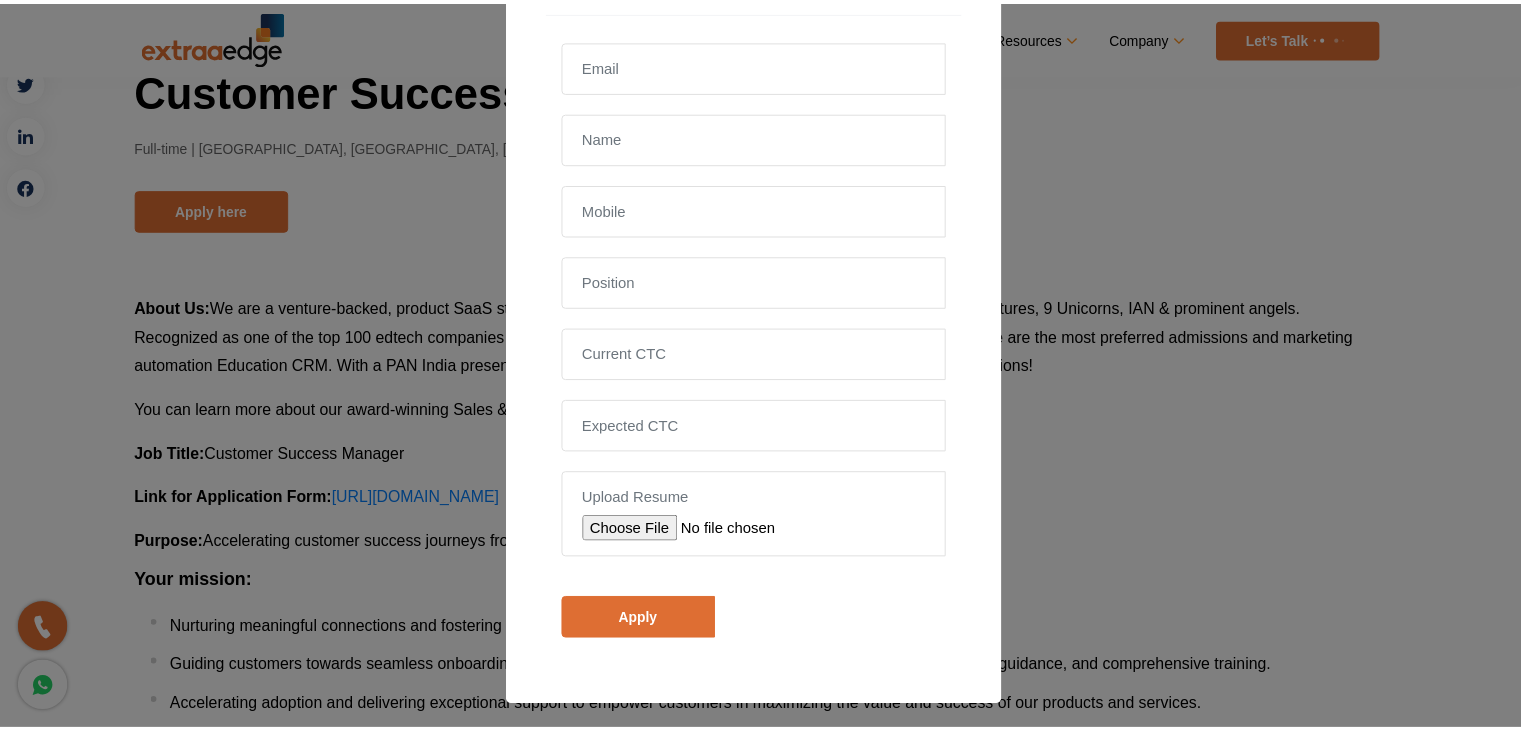 scroll, scrollTop: 0, scrollLeft: 0, axis: both 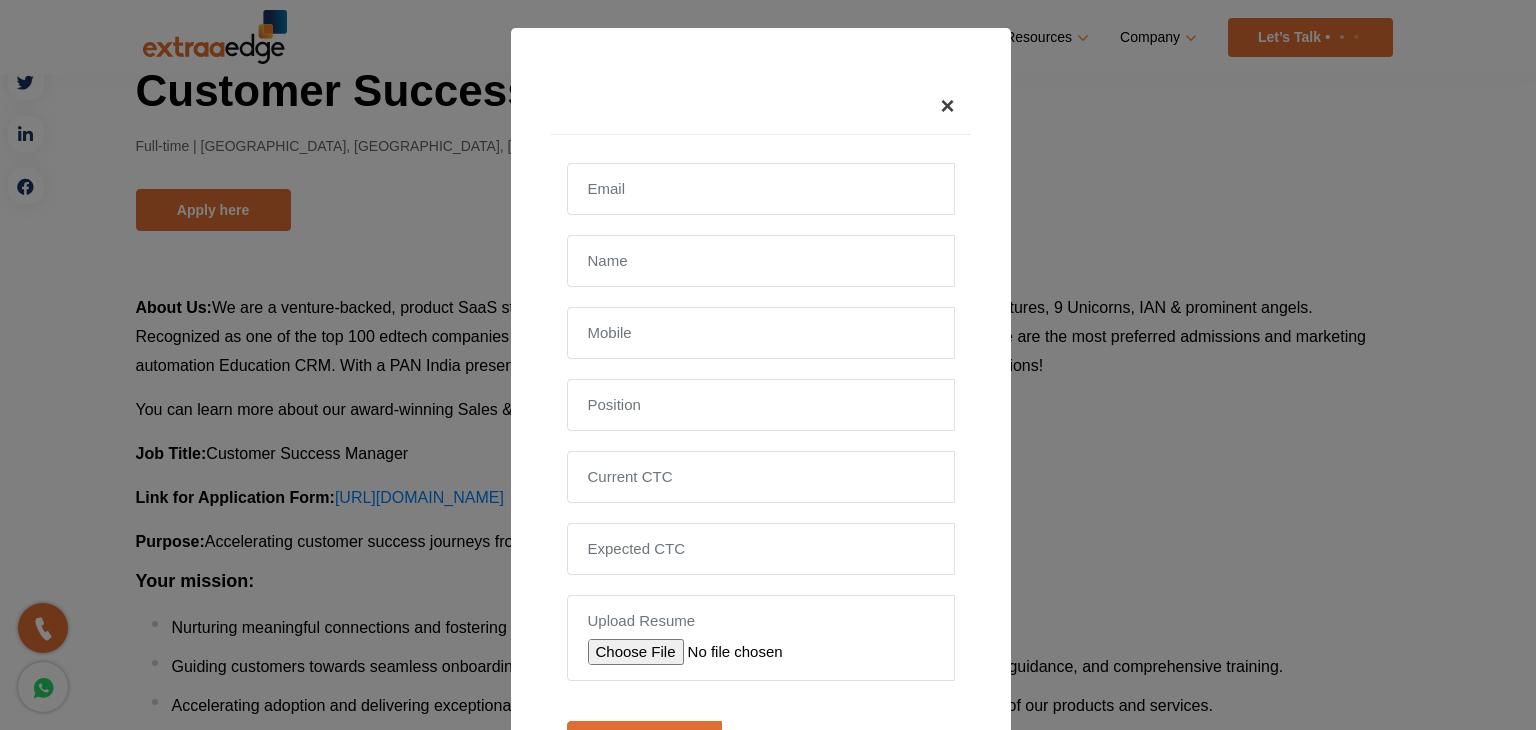 click on "×" at bounding box center [947, 105] 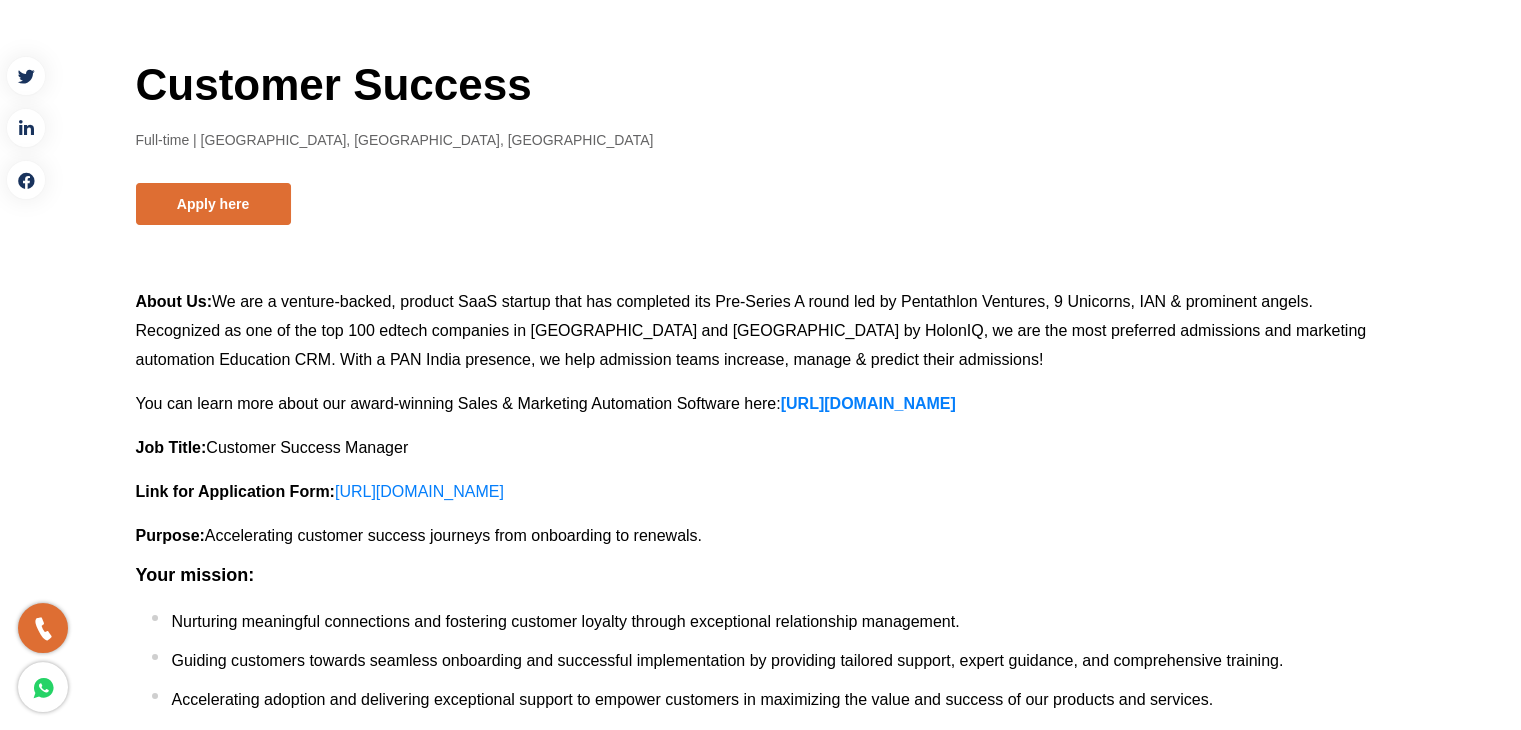 scroll, scrollTop: 0, scrollLeft: 0, axis: both 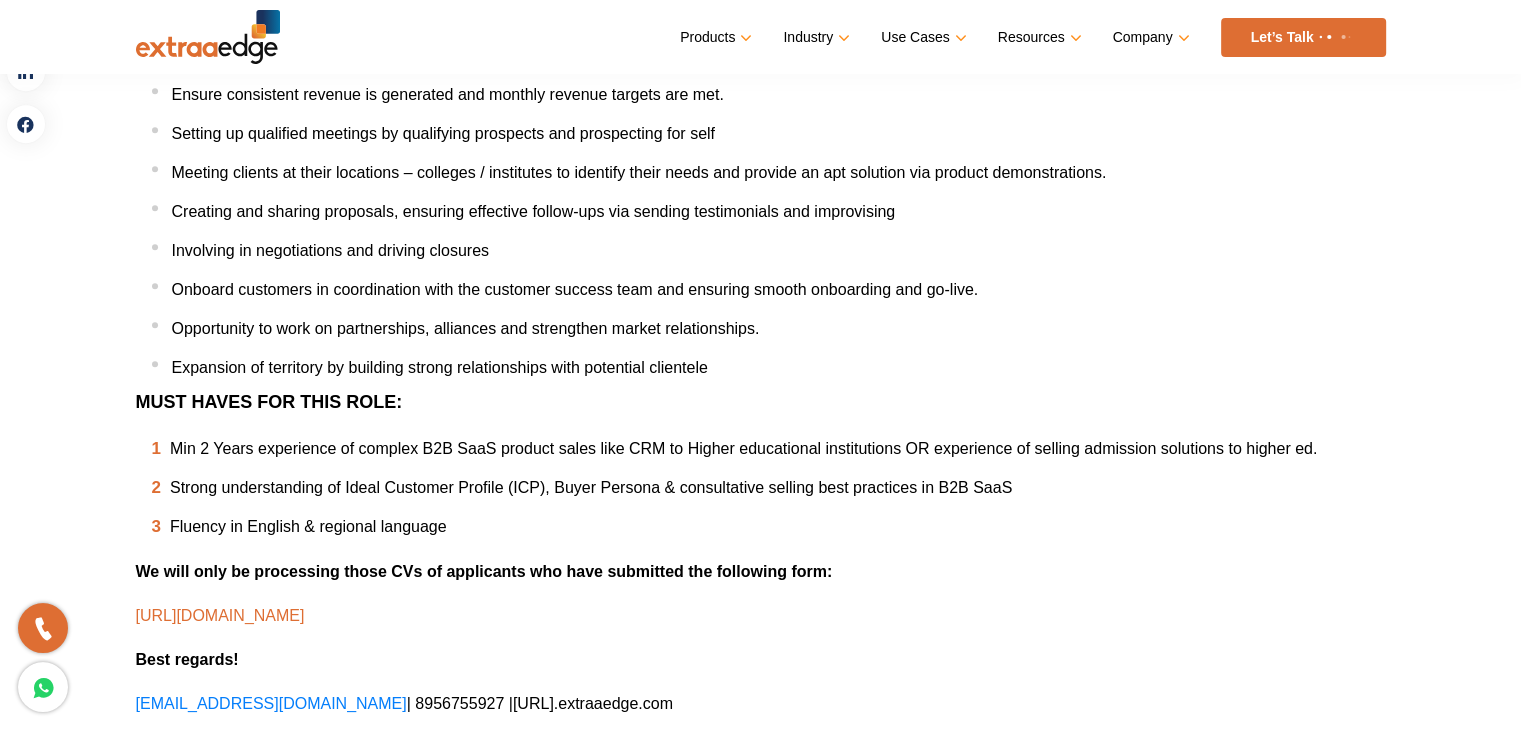 click on "[URL][DOMAIN_NAME]" at bounding box center (220, 615) 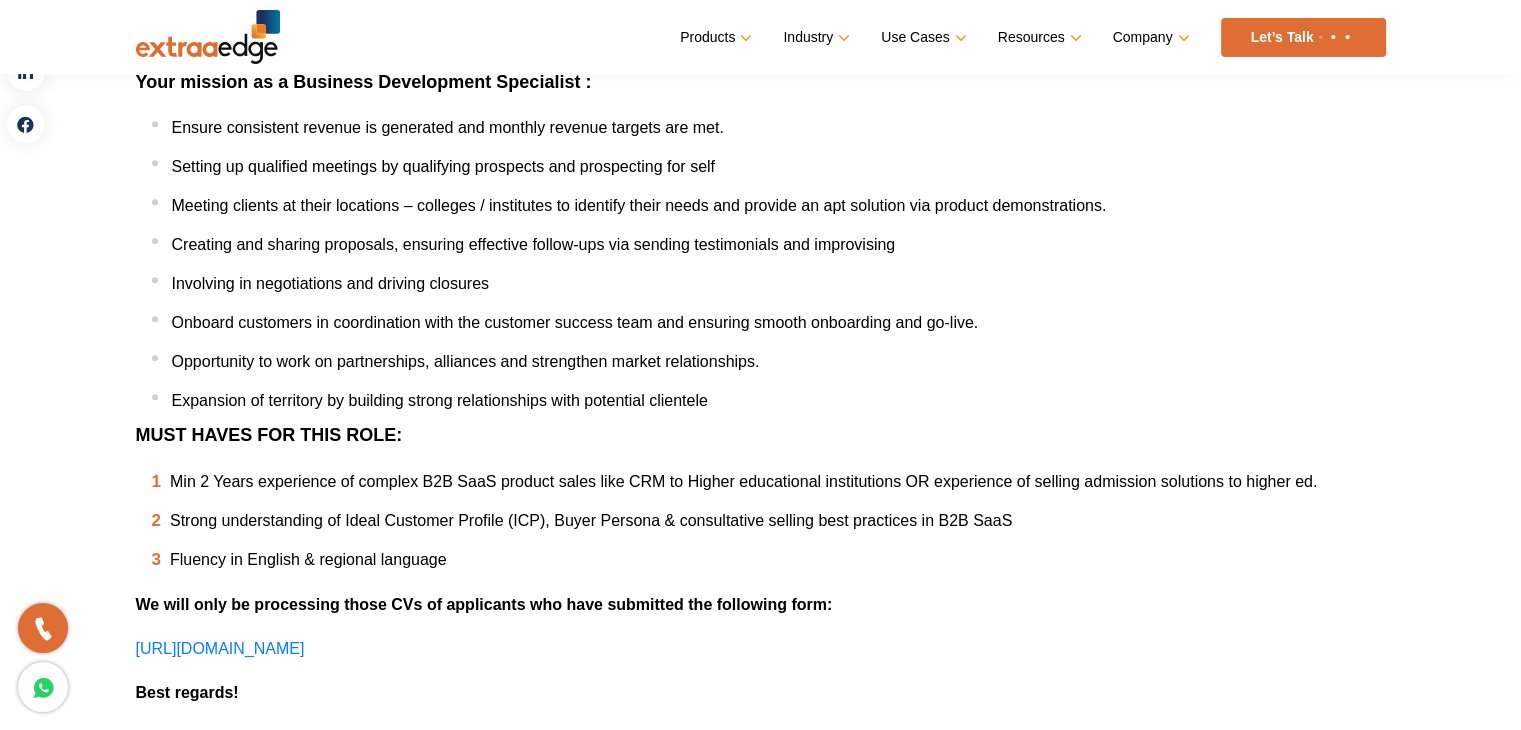 scroll, scrollTop: 908, scrollLeft: 0, axis: vertical 